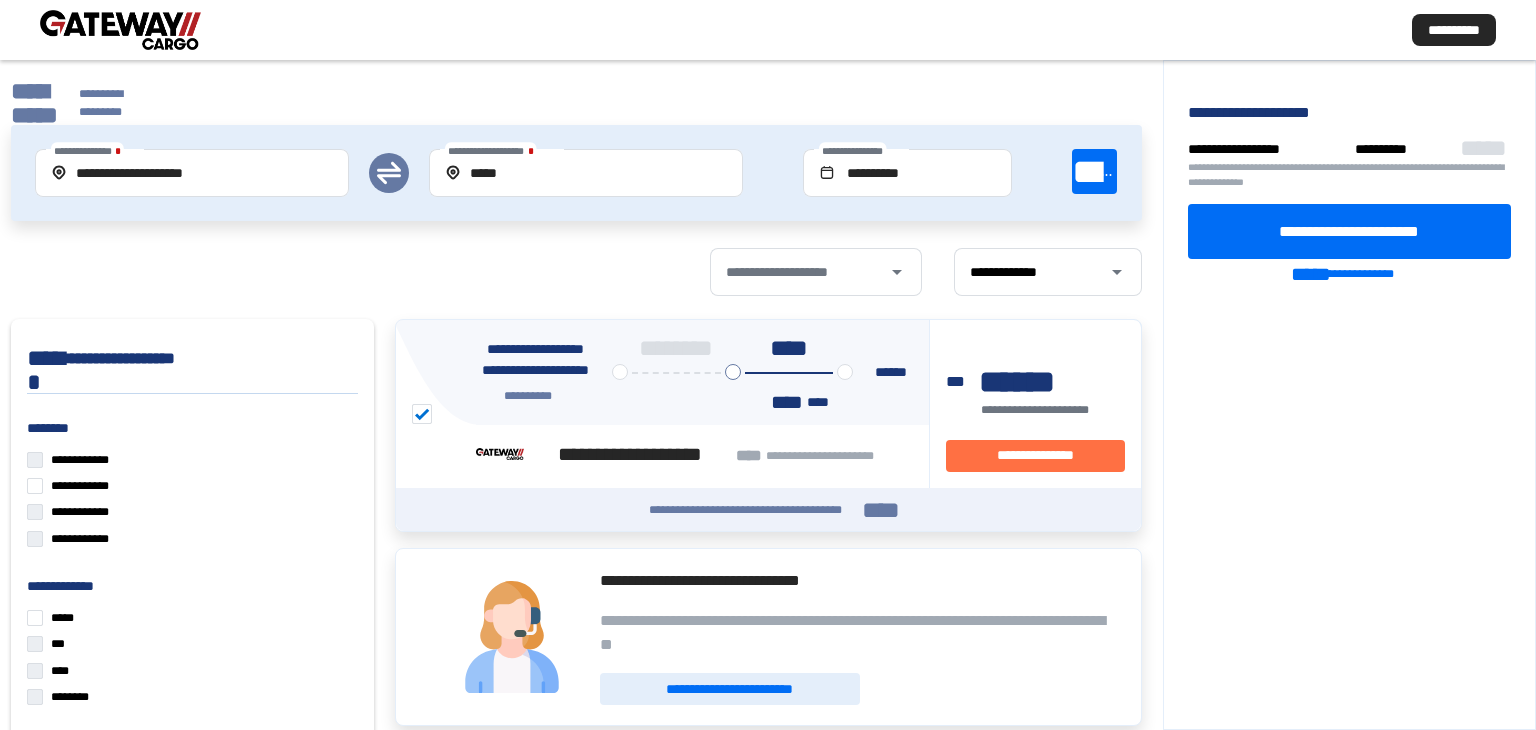 scroll, scrollTop: 0, scrollLeft: 0, axis: both 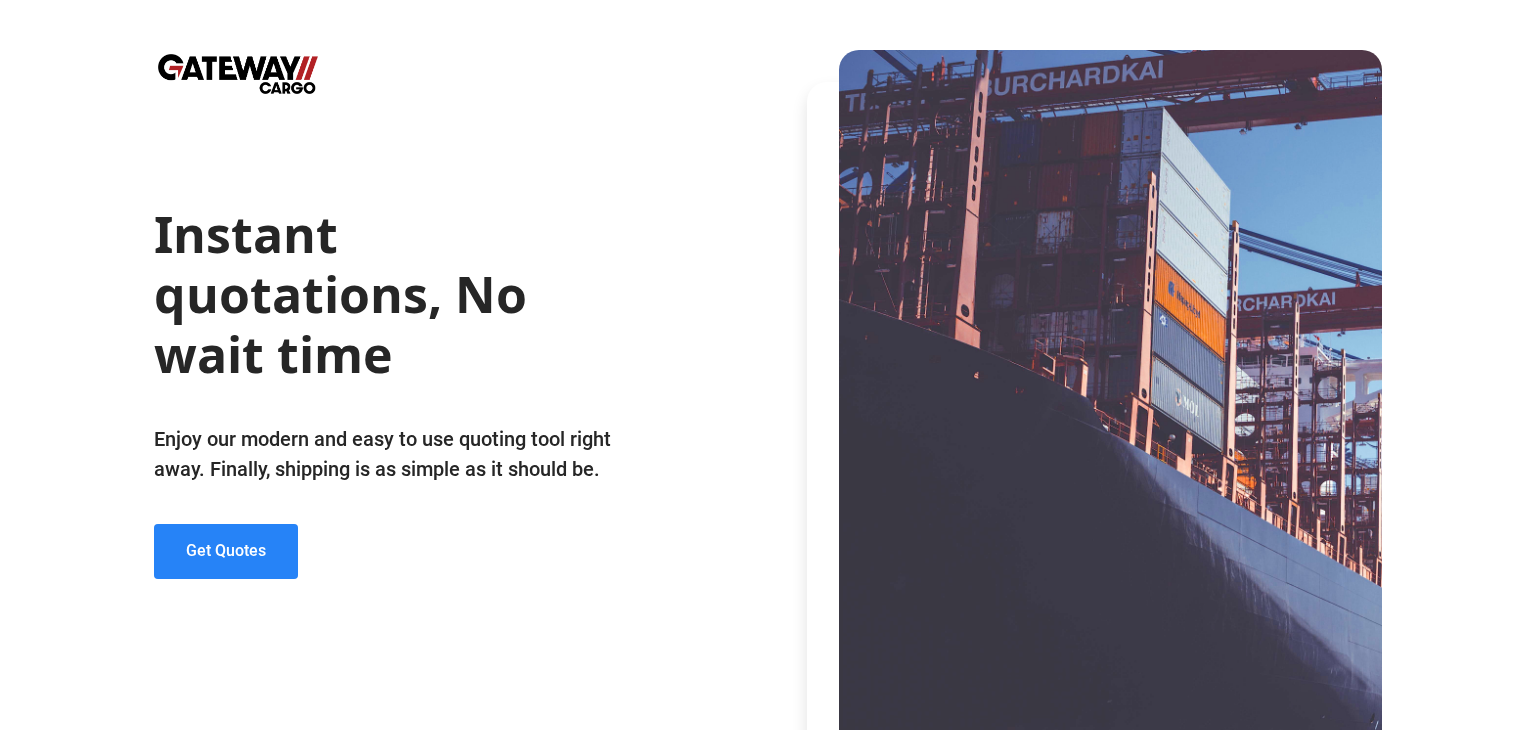 click on "Get Quotes" 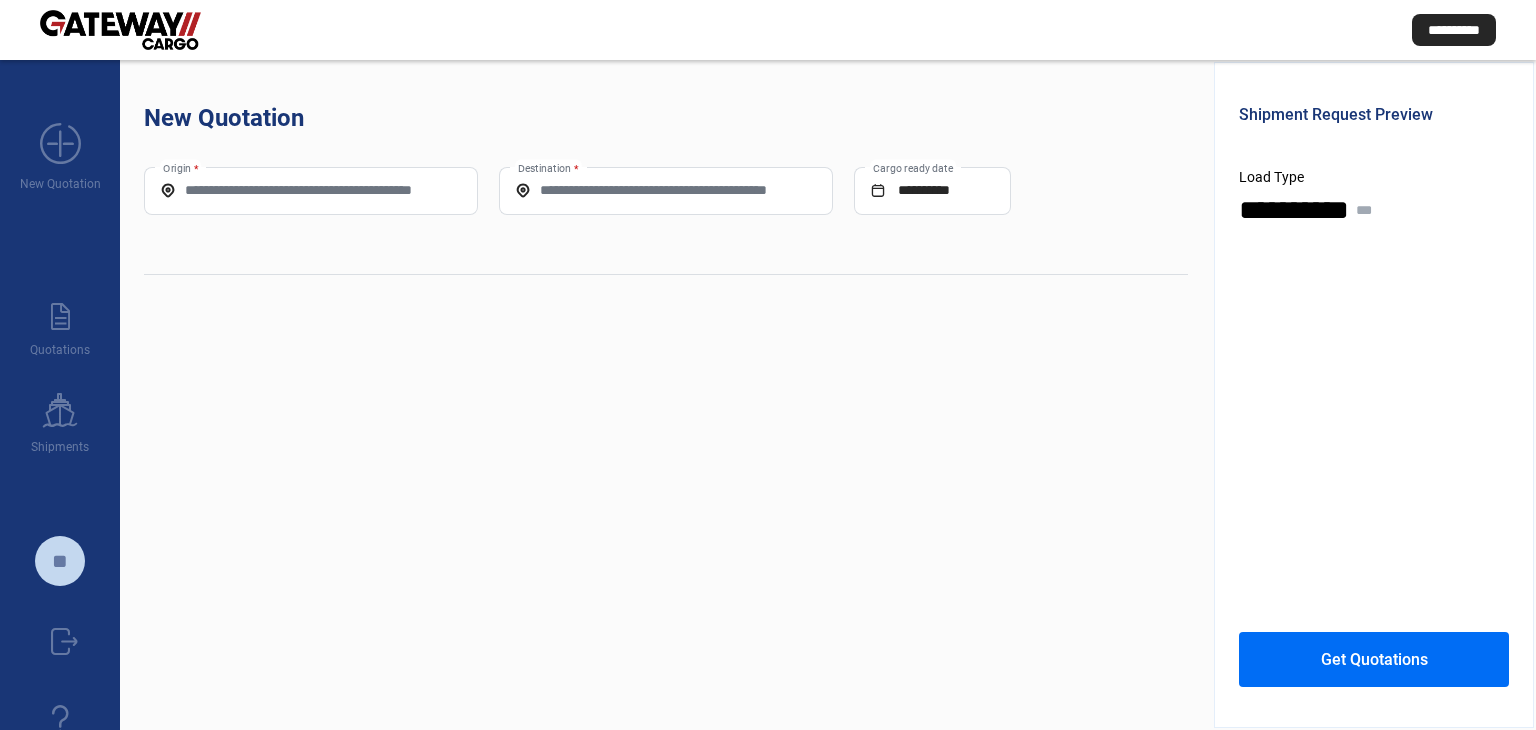 click on "Origin *" at bounding box center [311, 190] 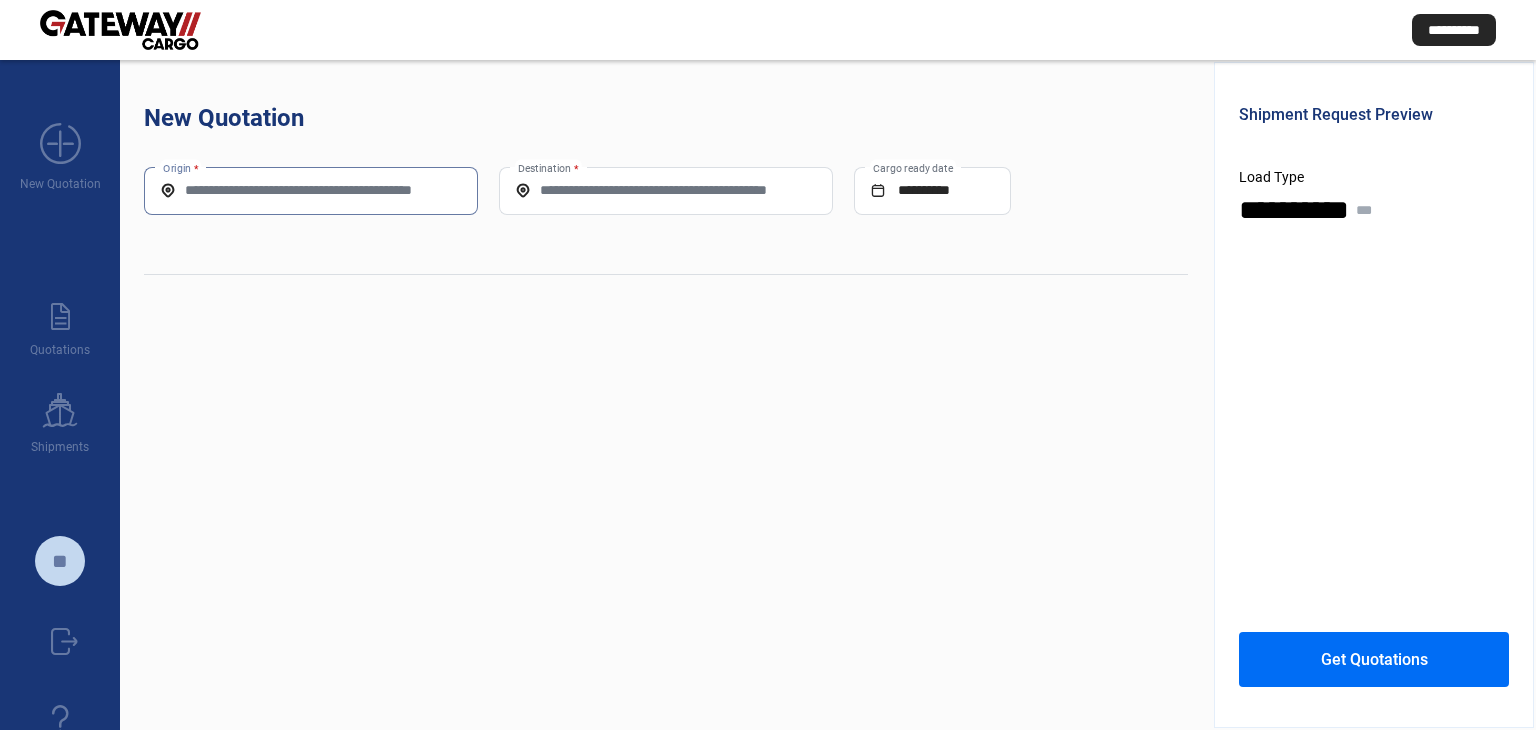 paste on "*****" 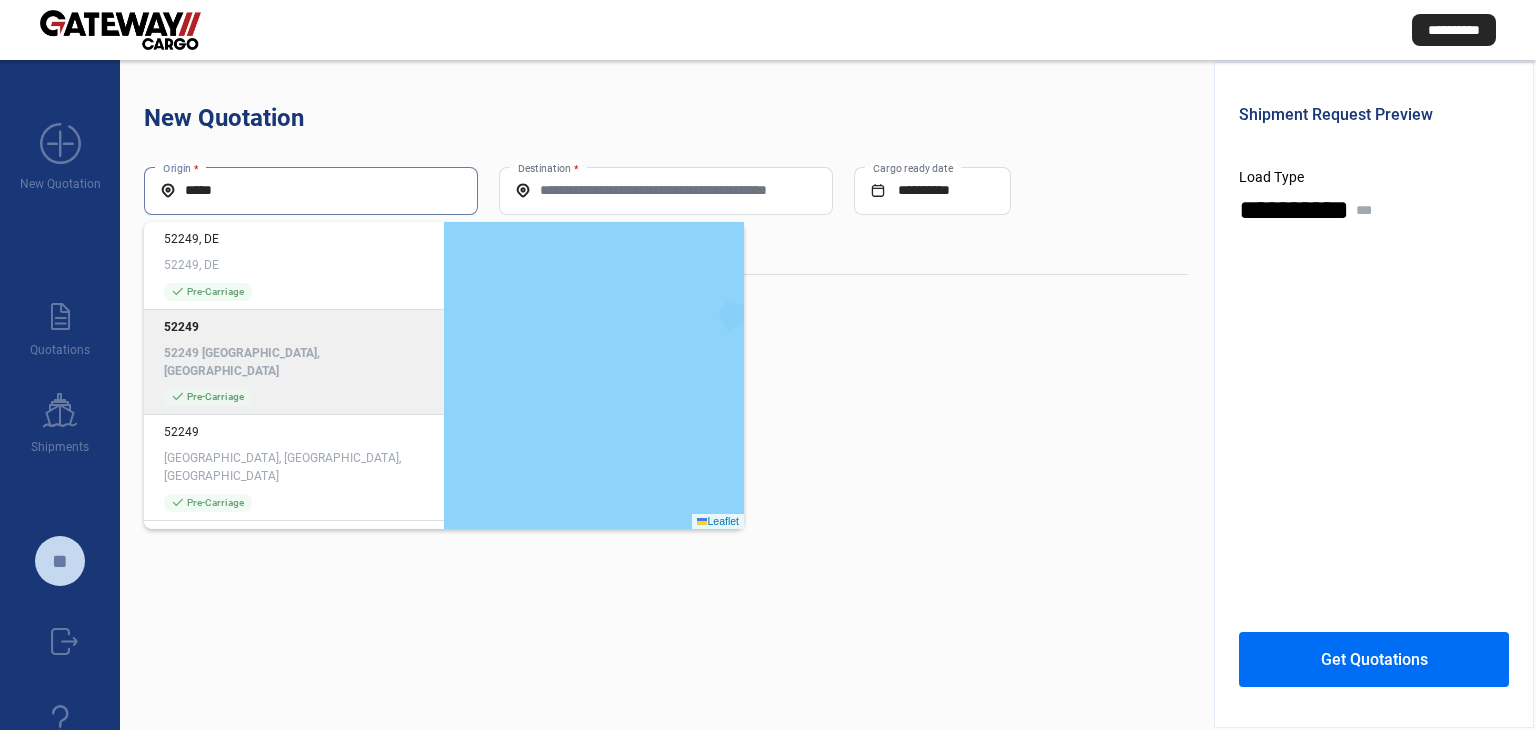 click on "check_mark  Pre-Carriage" 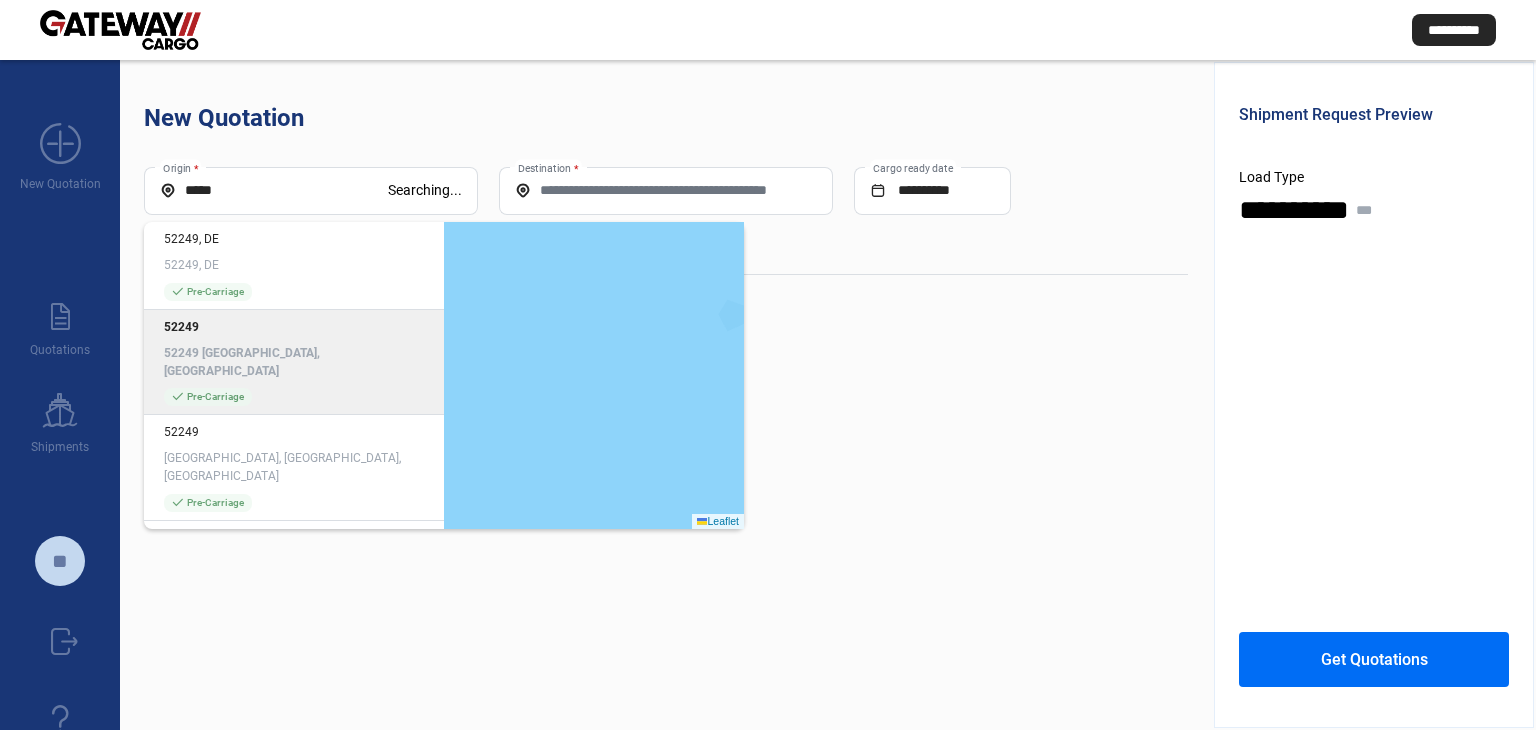 type on "**********" 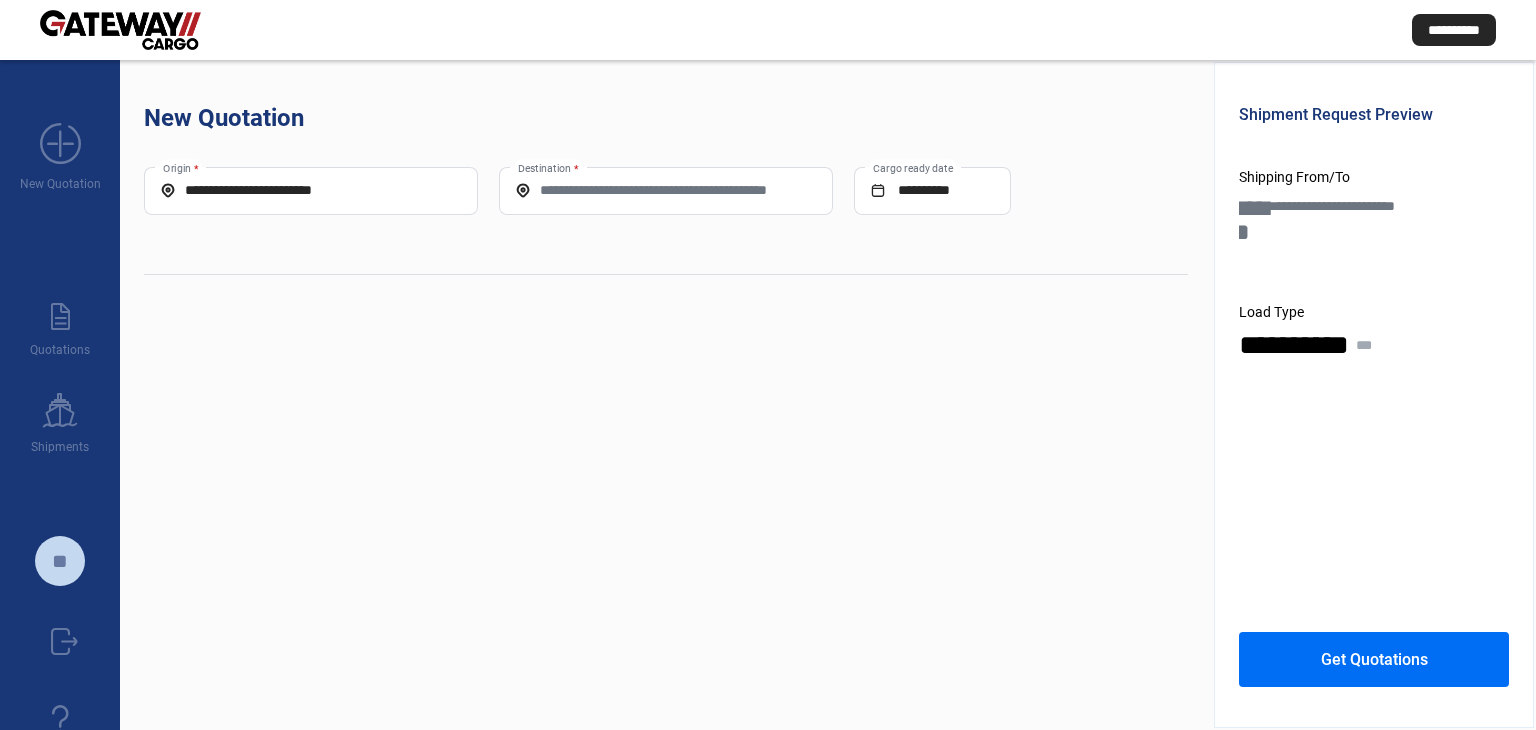 click on "Destination *" at bounding box center [666, 190] 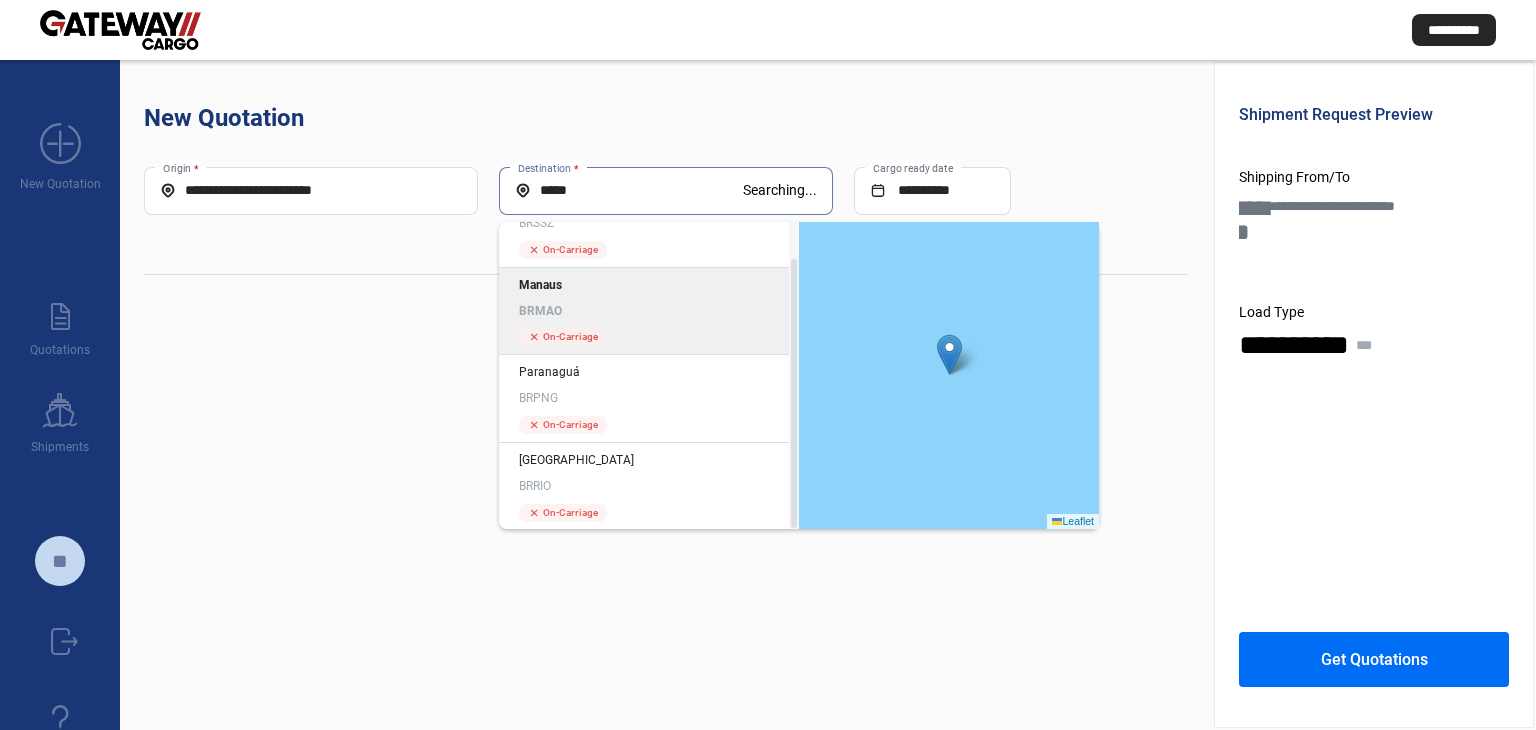 scroll, scrollTop: 0, scrollLeft: 0, axis: both 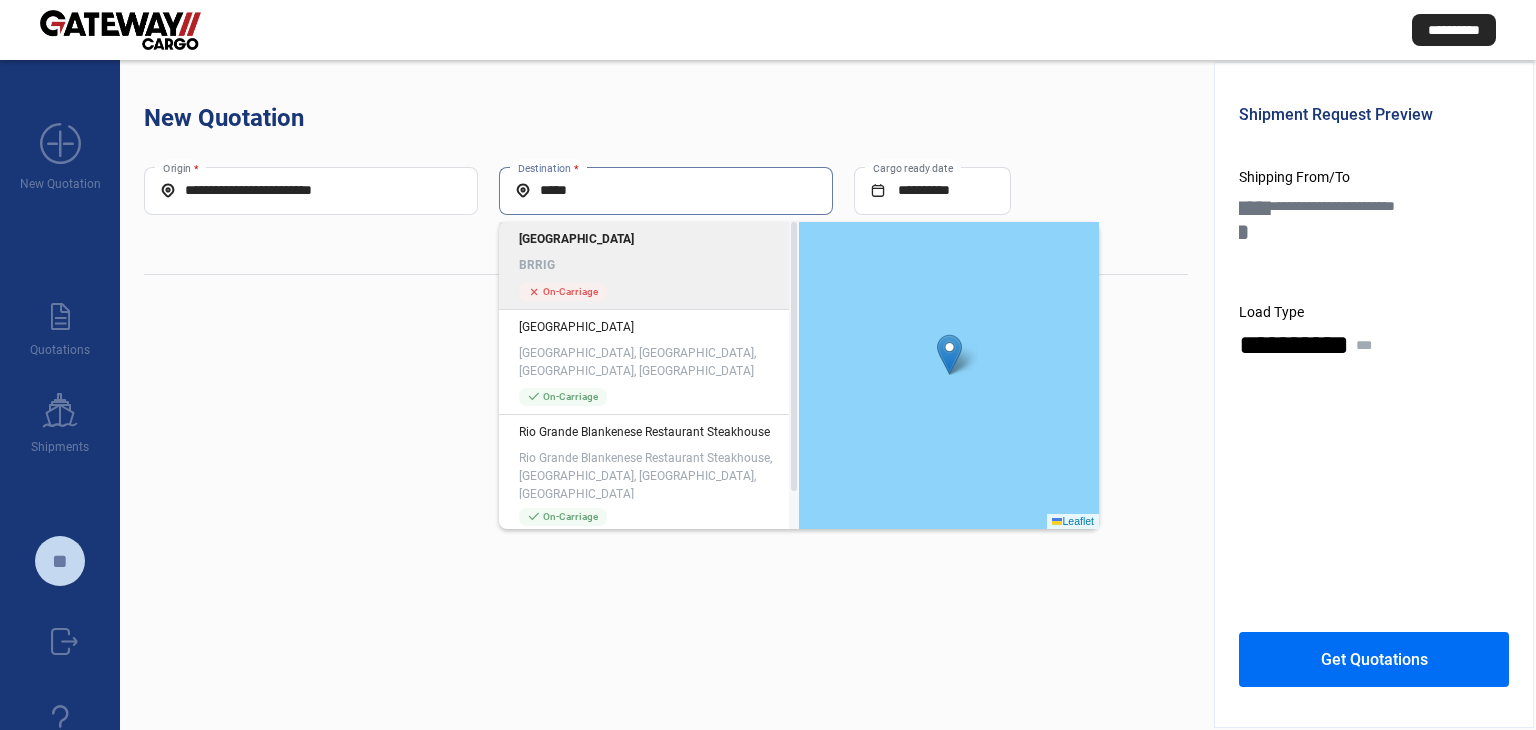 click on "Rio Grande BRRIG cross  On-Carriage" 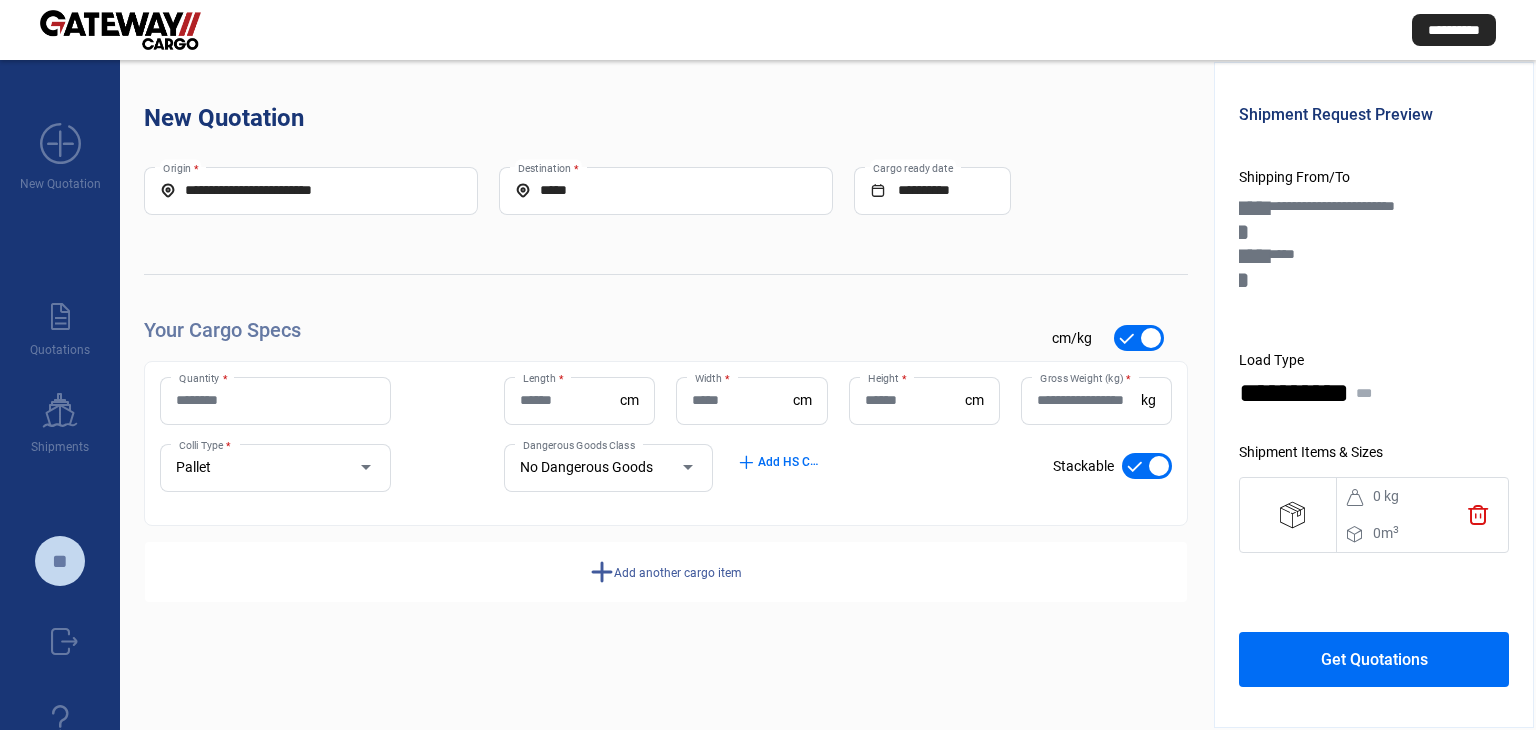 click on "Quantity *" at bounding box center (275, 400) 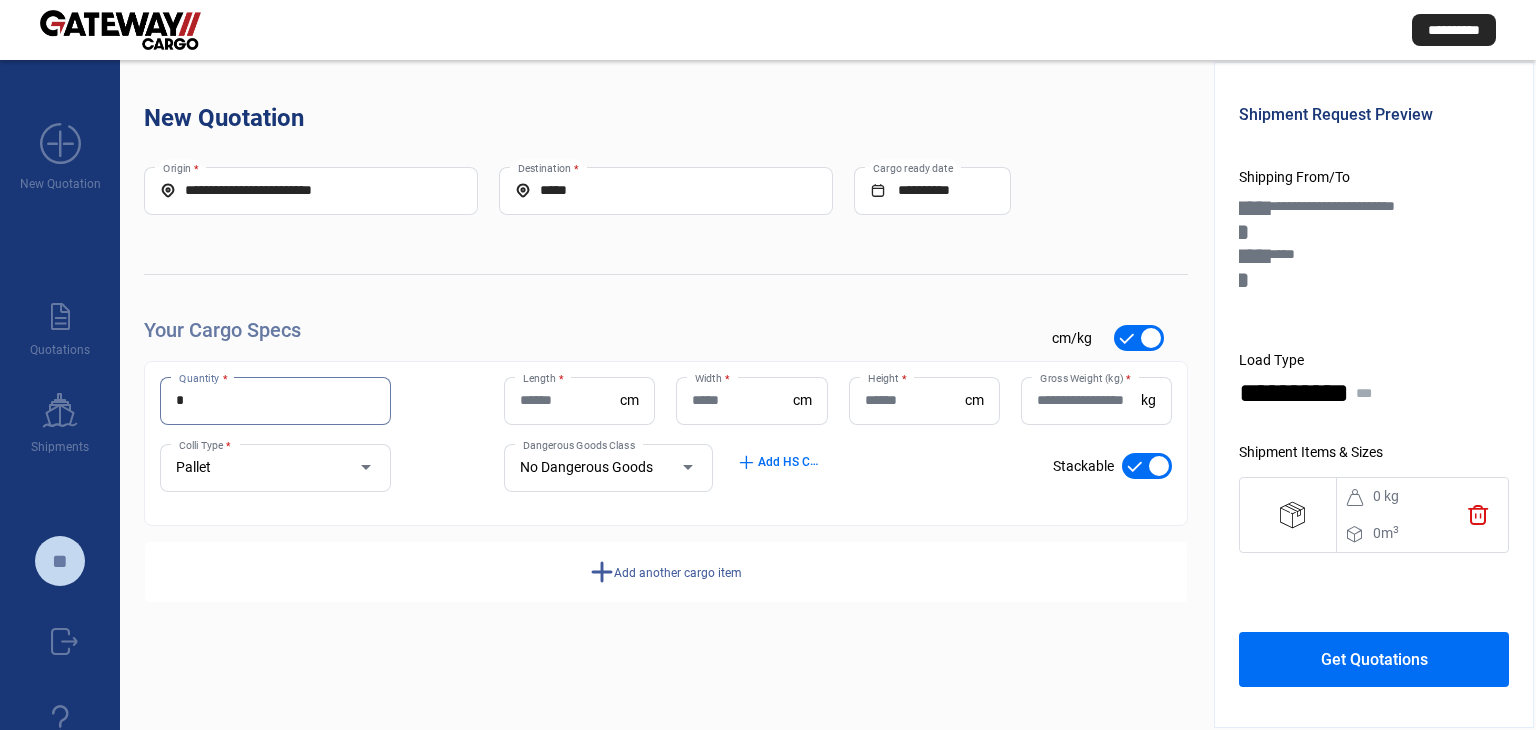 type on "*" 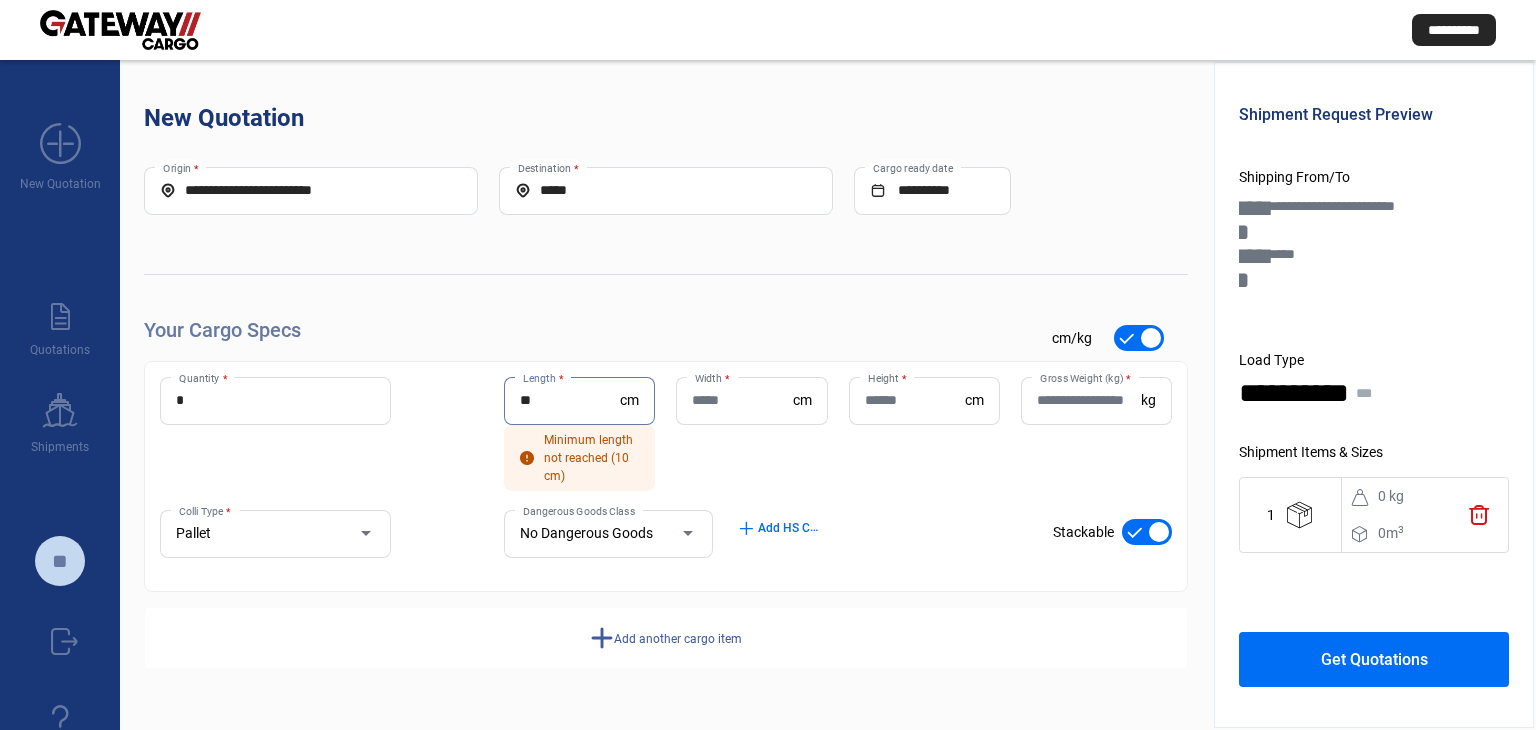 type on "**" 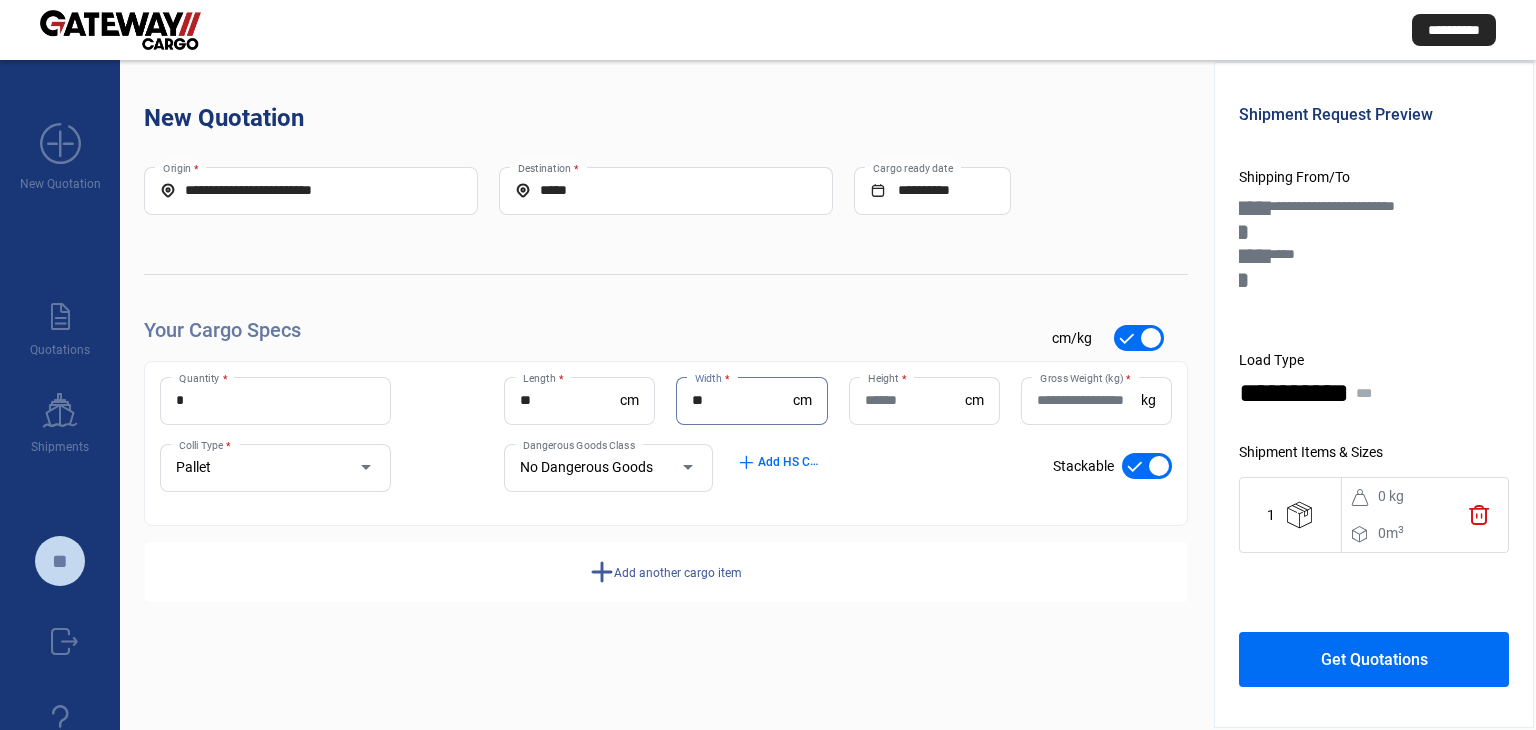 type on "**" 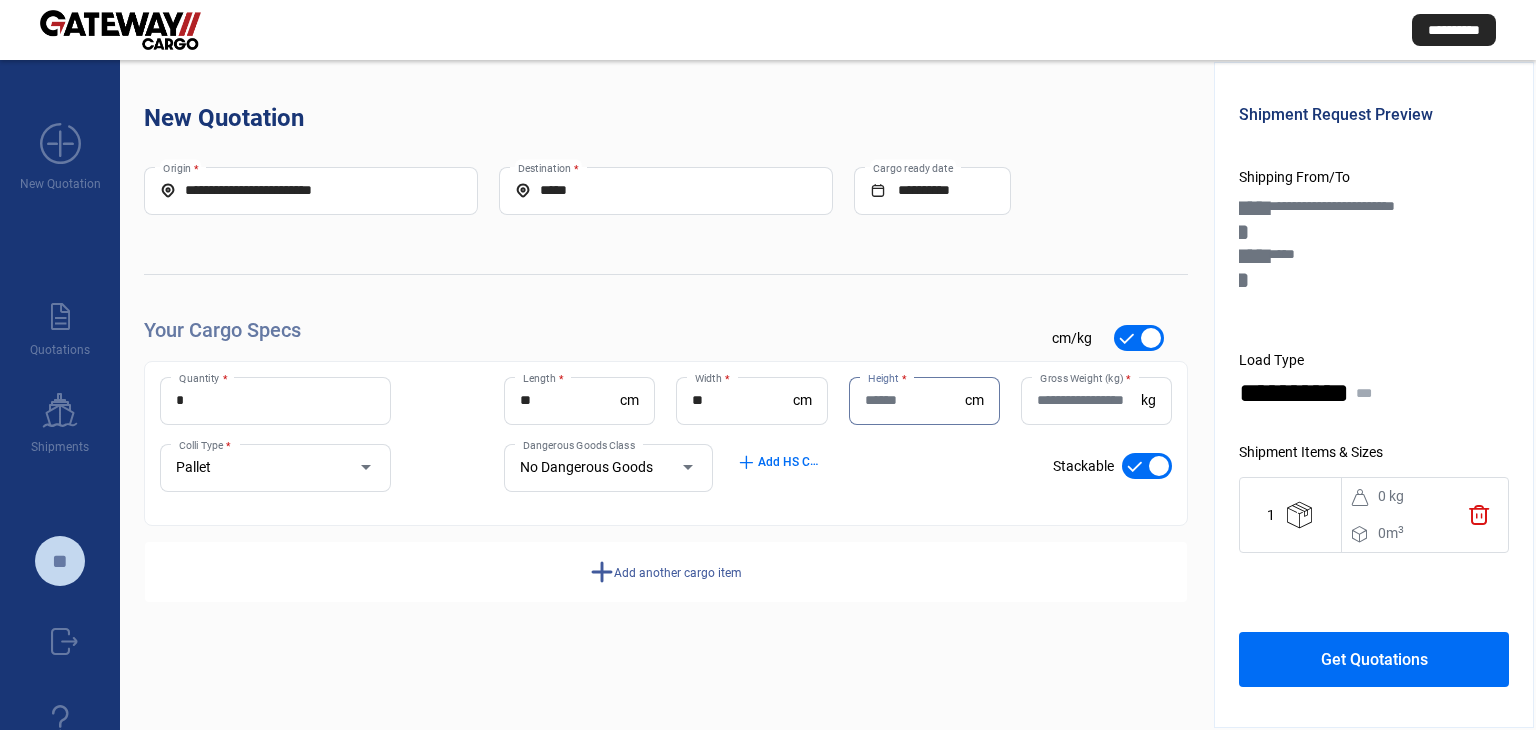 type on "*" 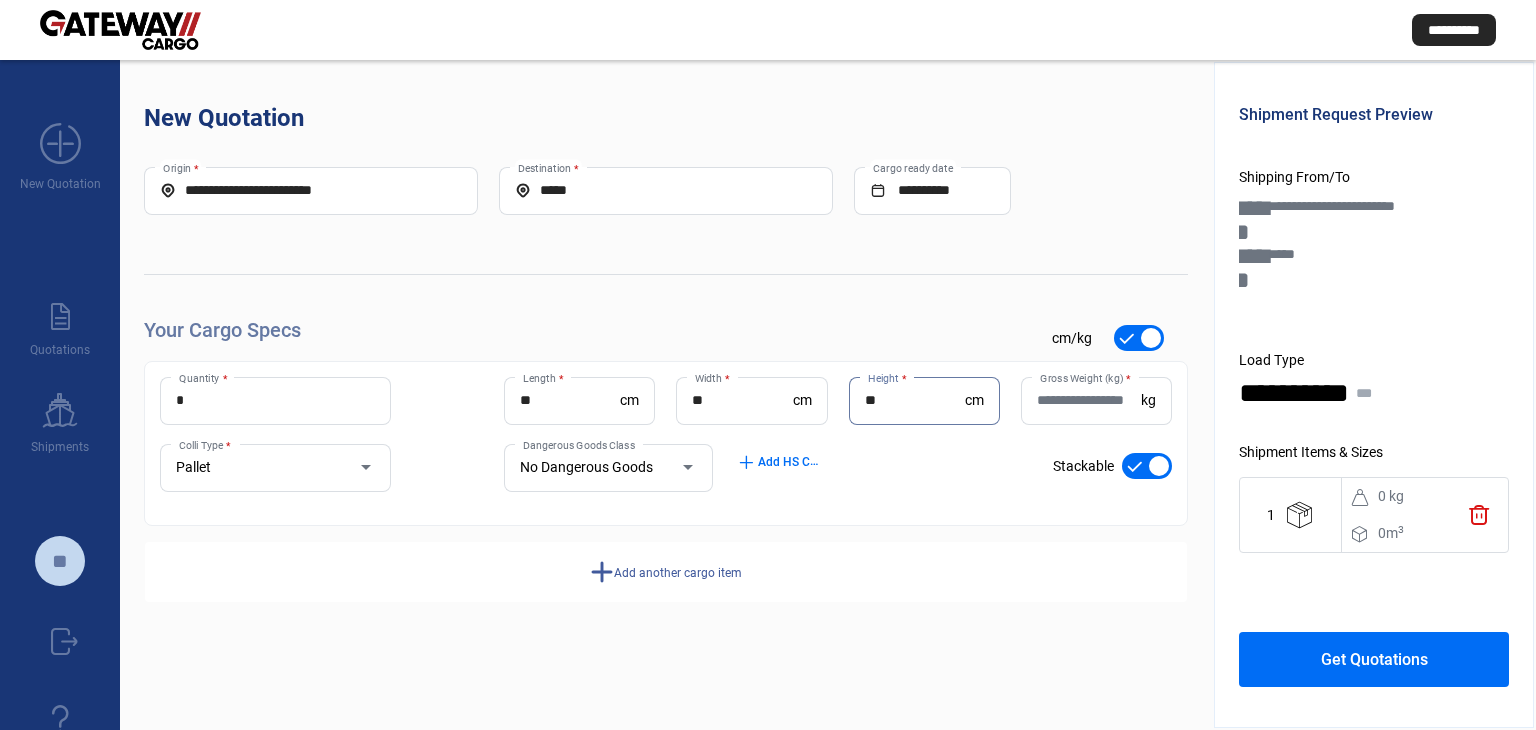 type on "**" 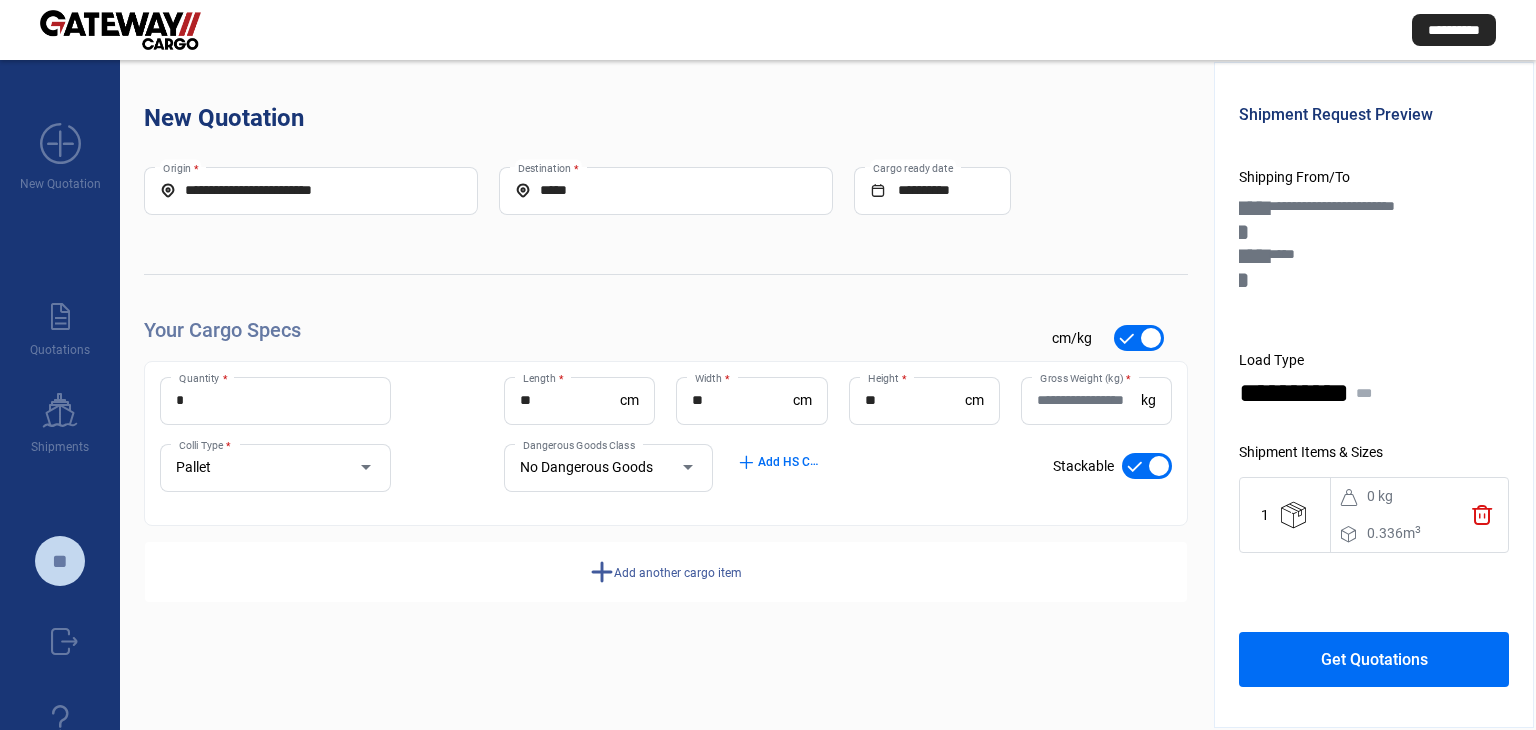 click on "add  Add another cargo item" 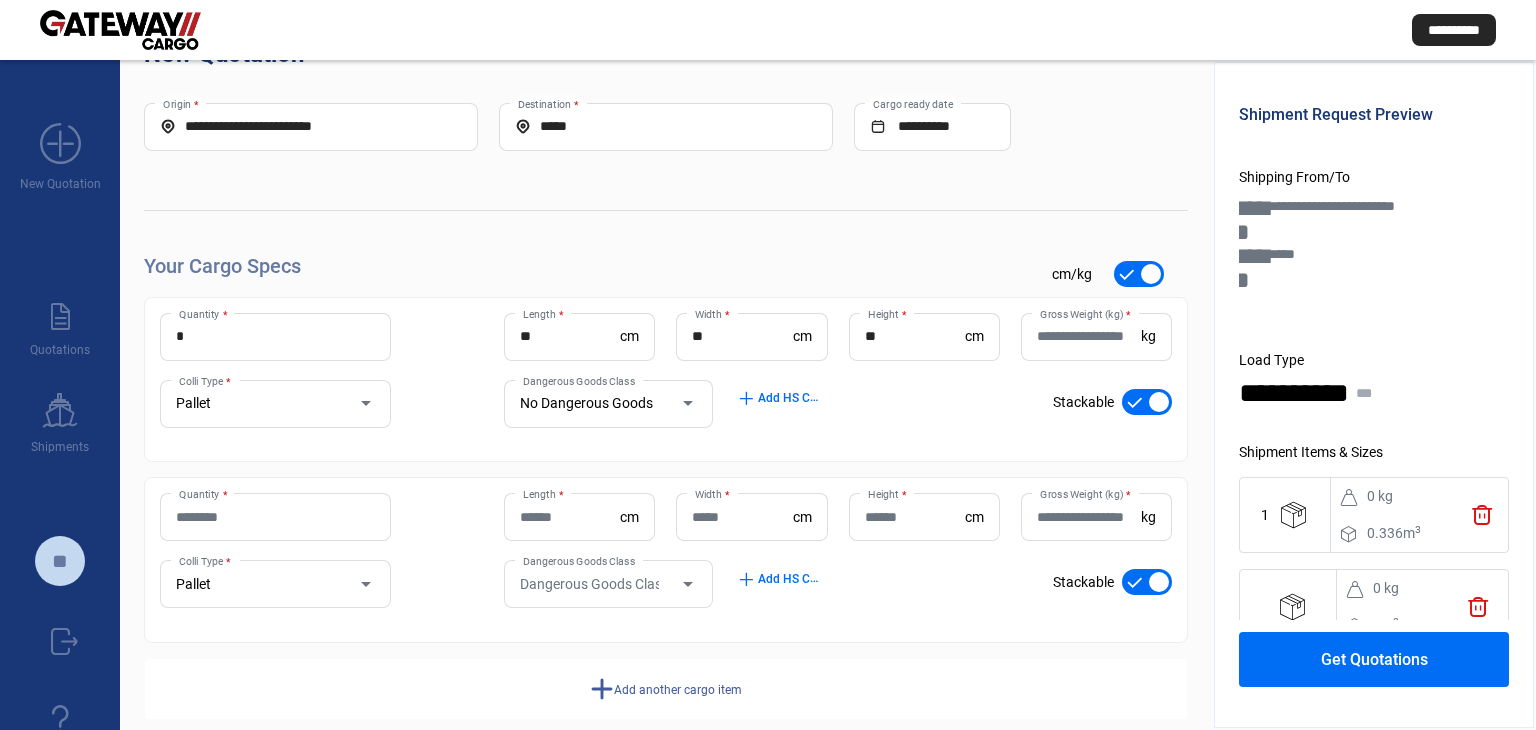 scroll, scrollTop: 93, scrollLeft: 0, axis: vertical 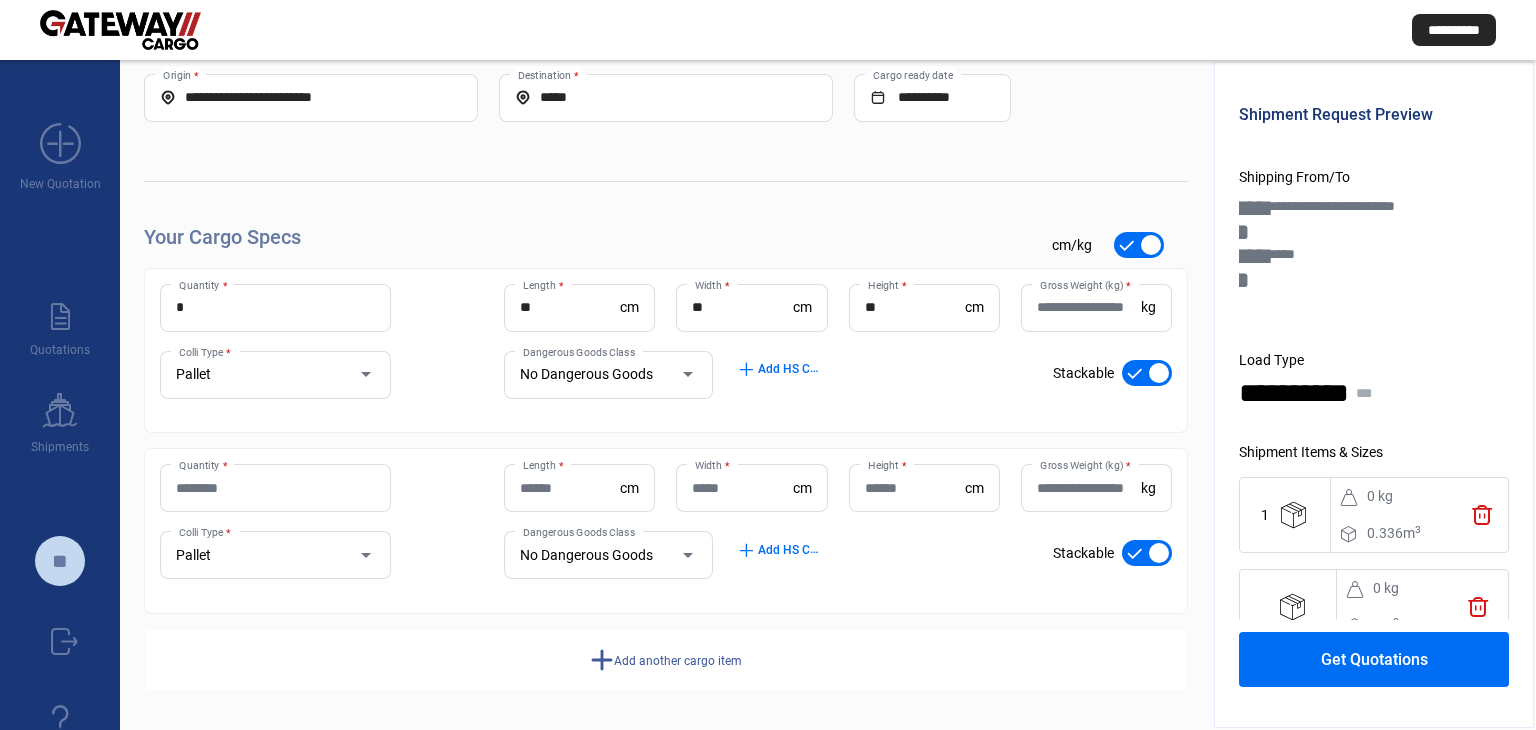 click on "Quantity *" at bounding box center (275, 488) 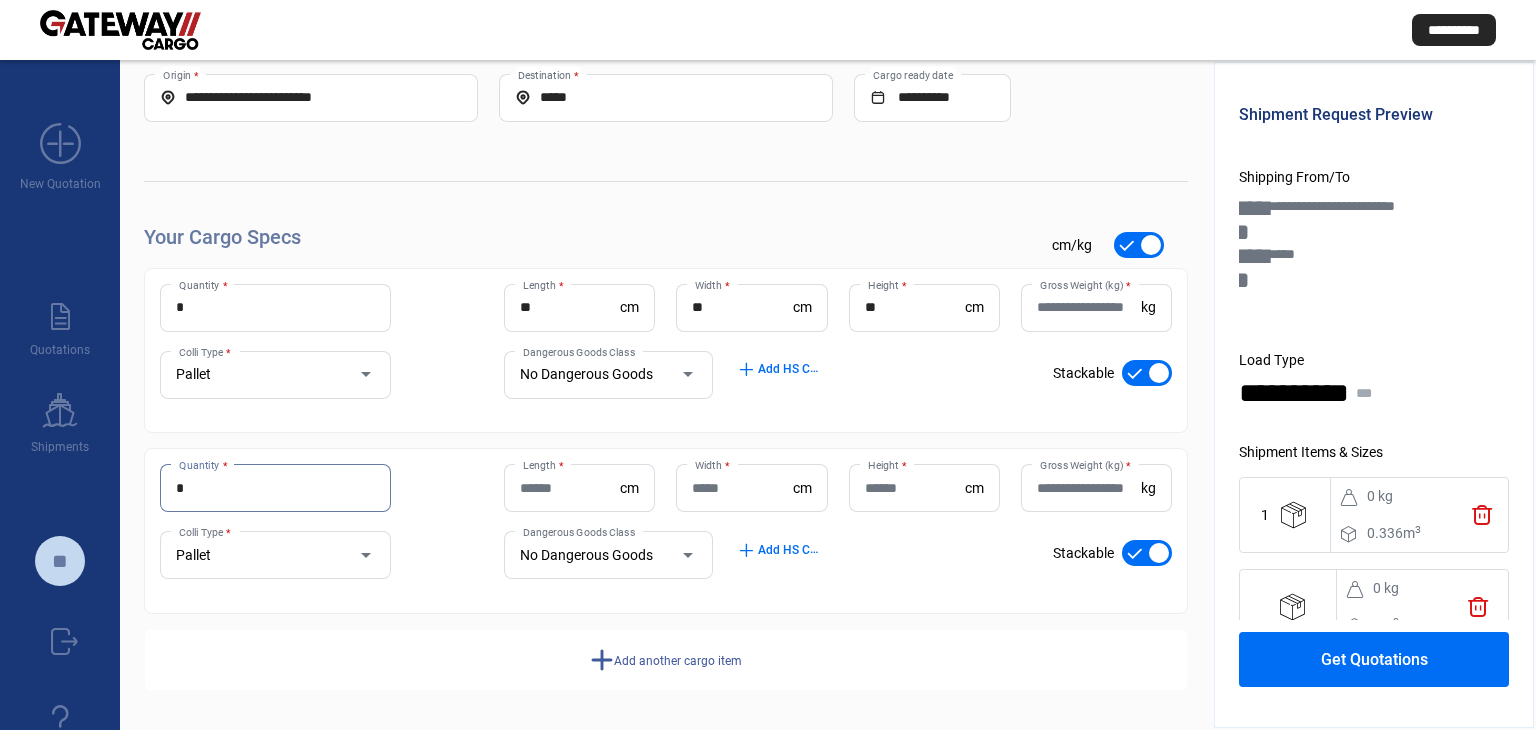 type on "*" 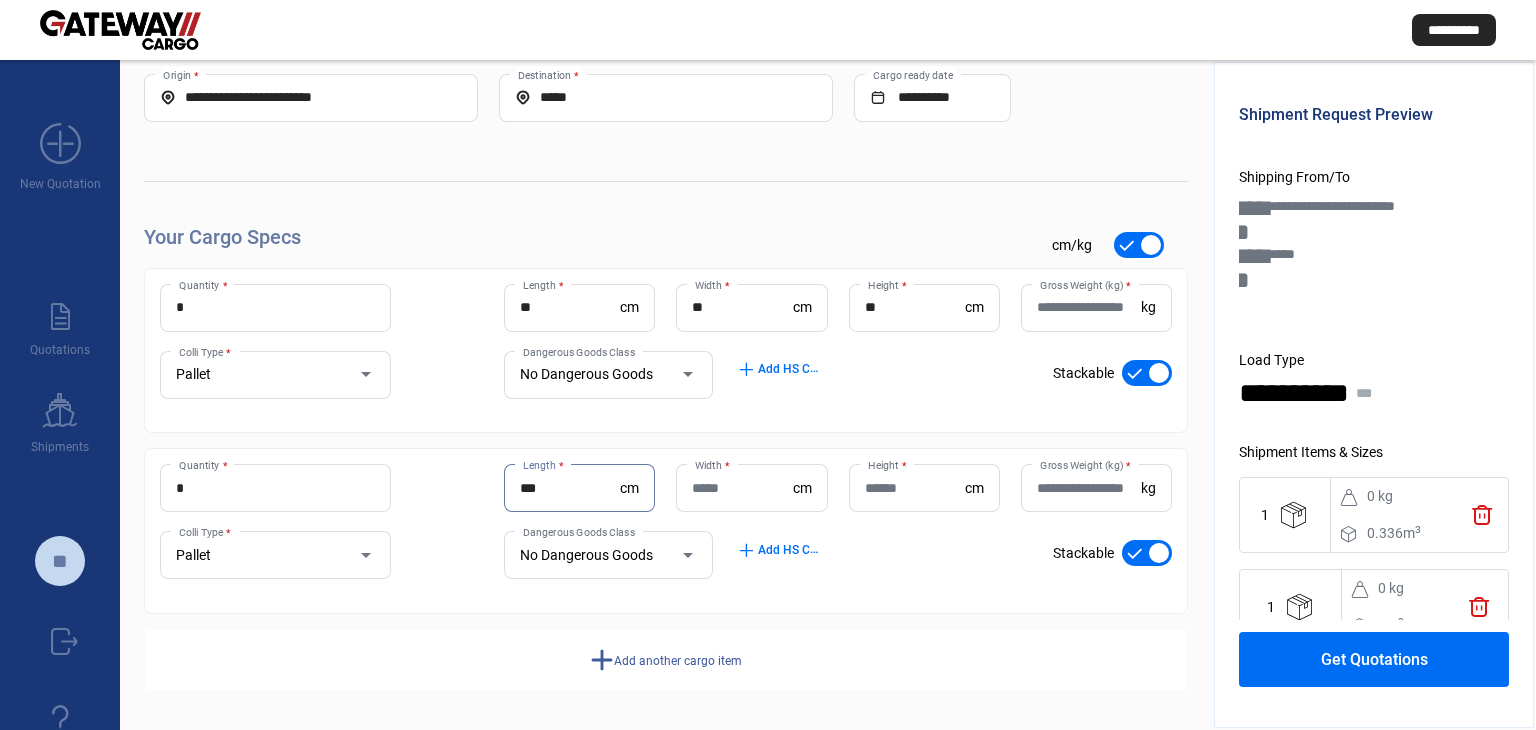 type on "***" 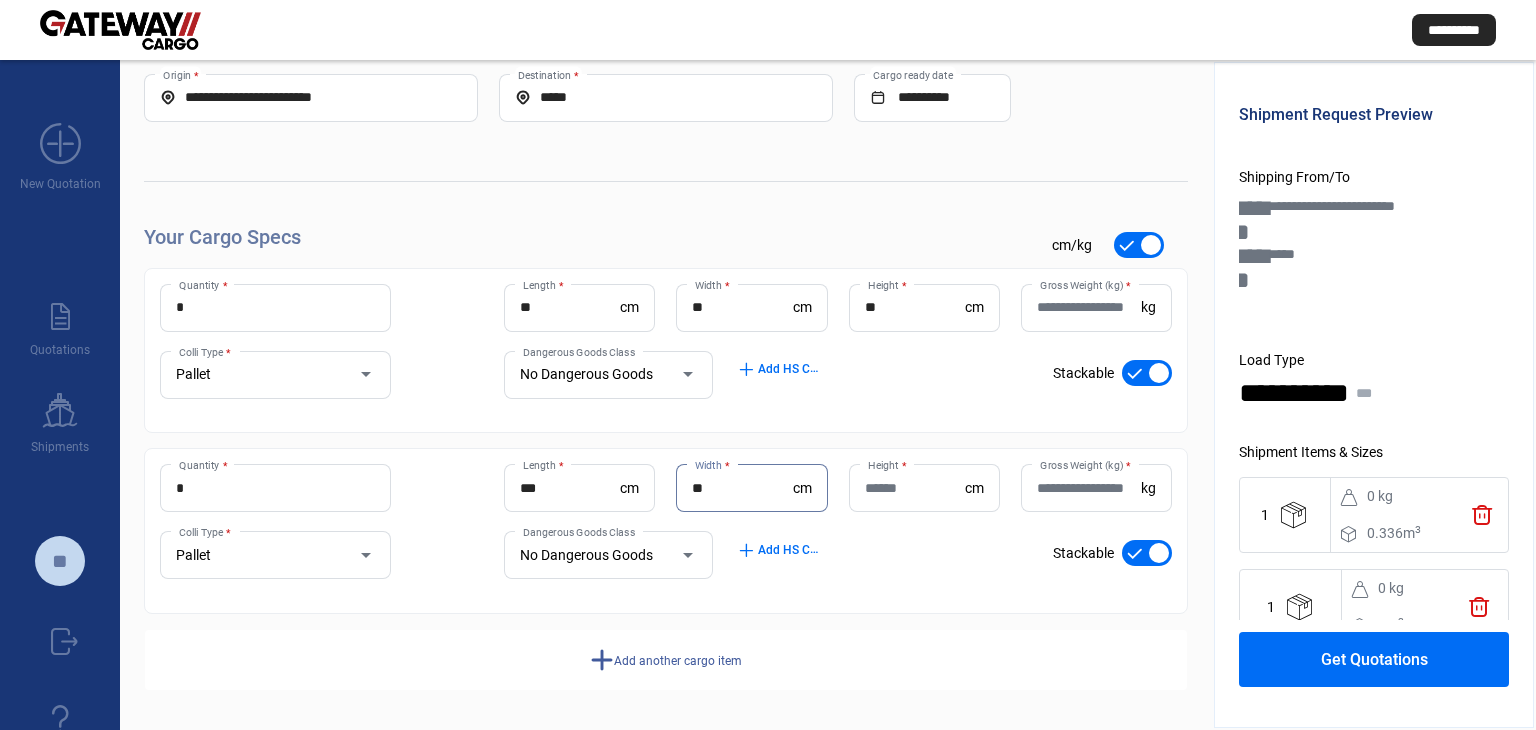 type on "**" 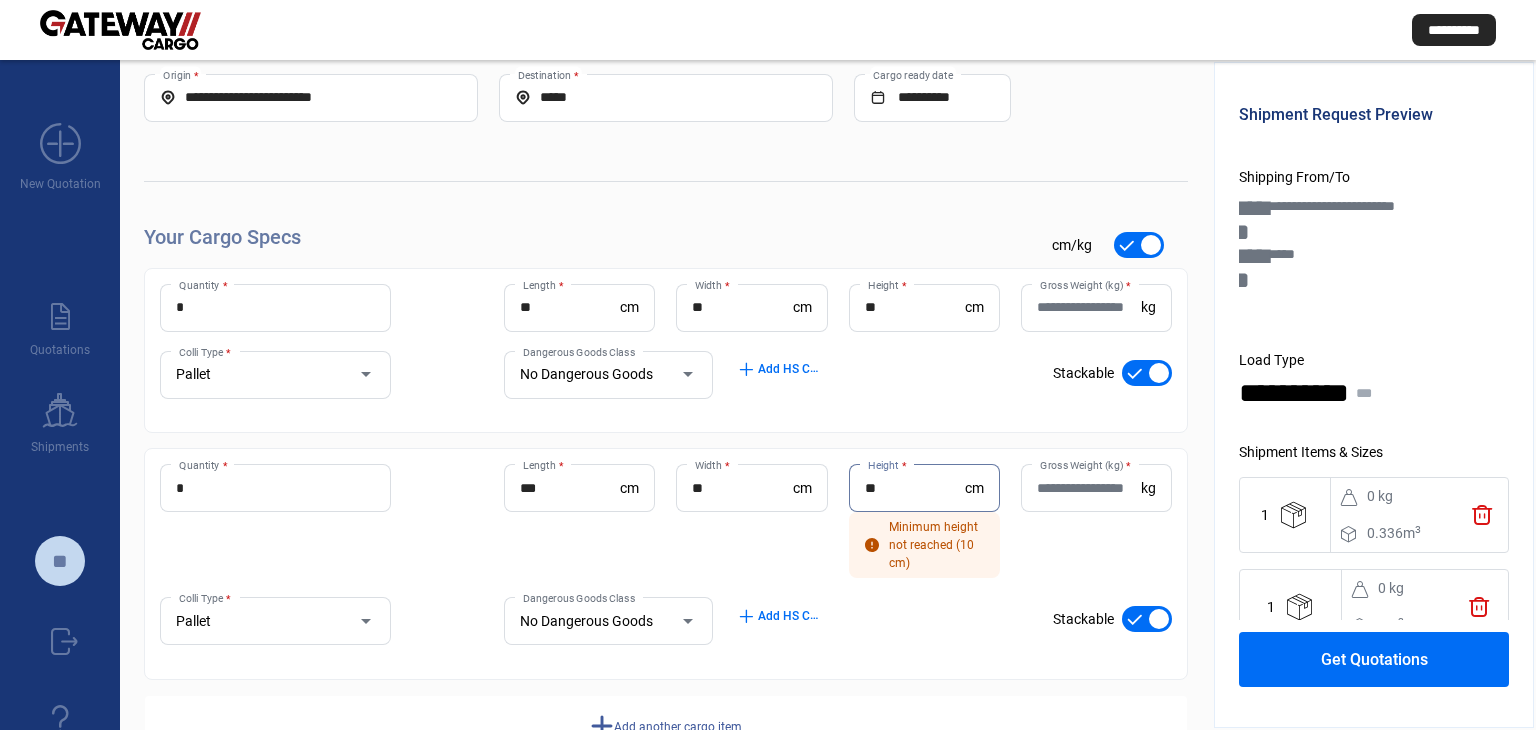 type on "**" 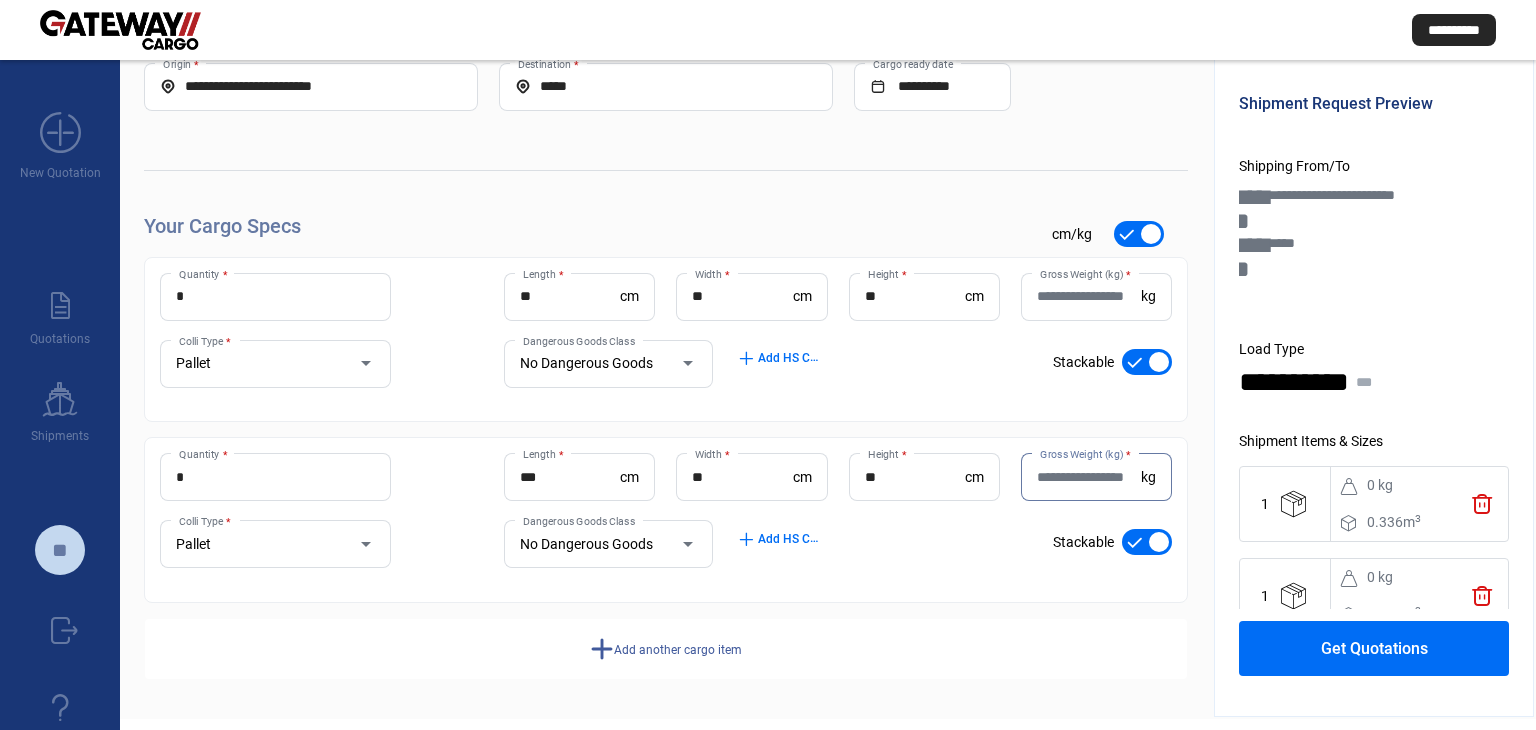 scroll, scrollTop: 88, scrollLeft: 0, axis: vertical 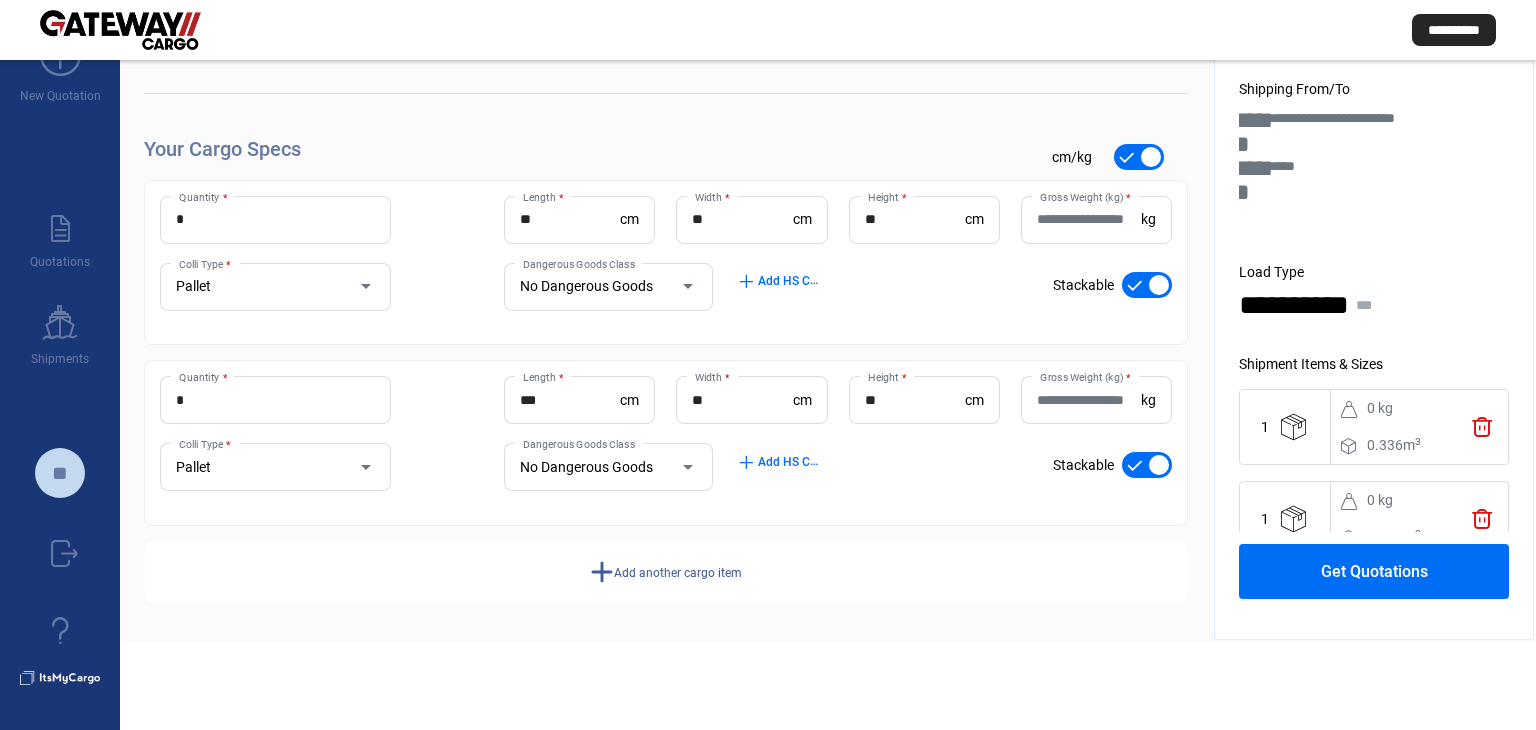 click on "Add another cargo item" 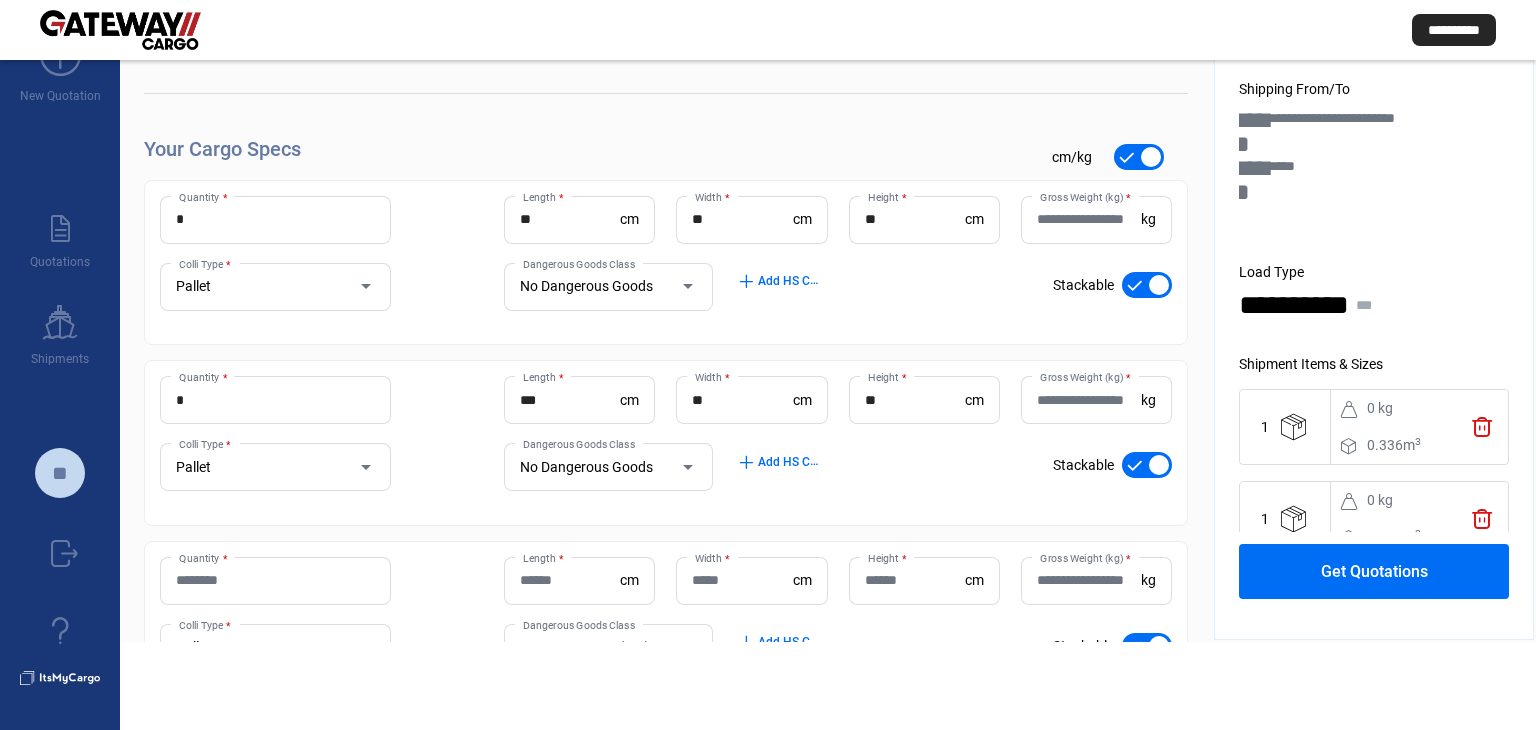 click on "Quantity *" 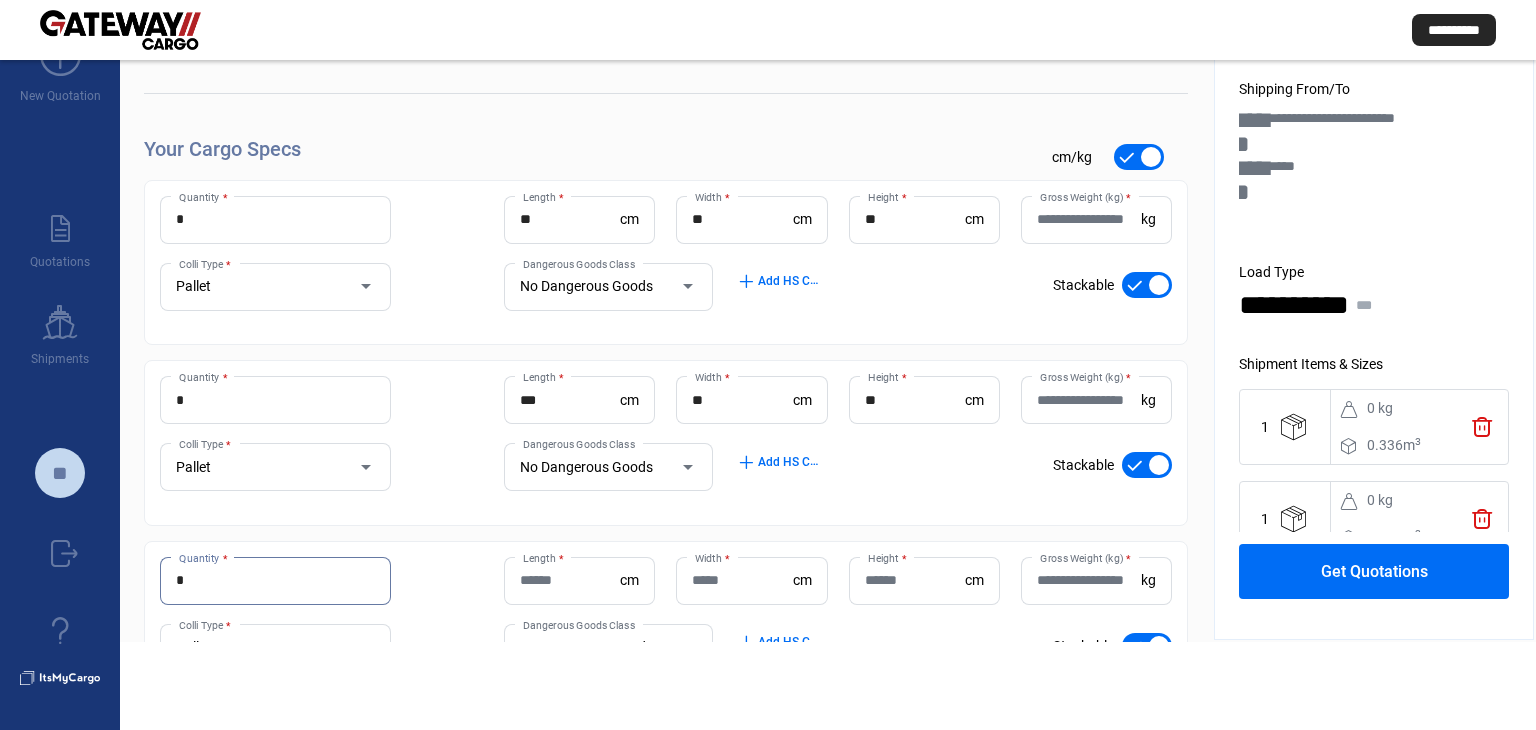 type on "*" 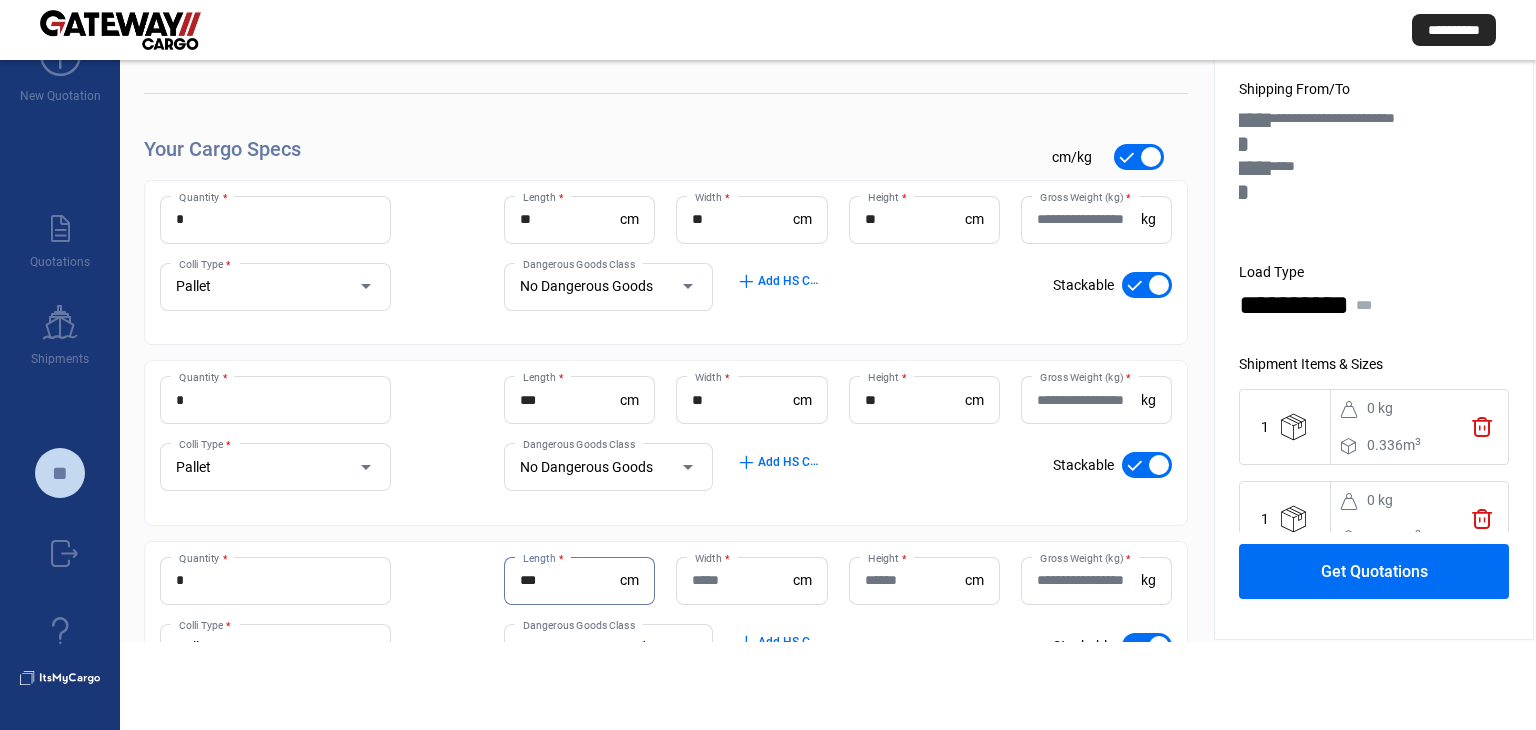 type on "***" 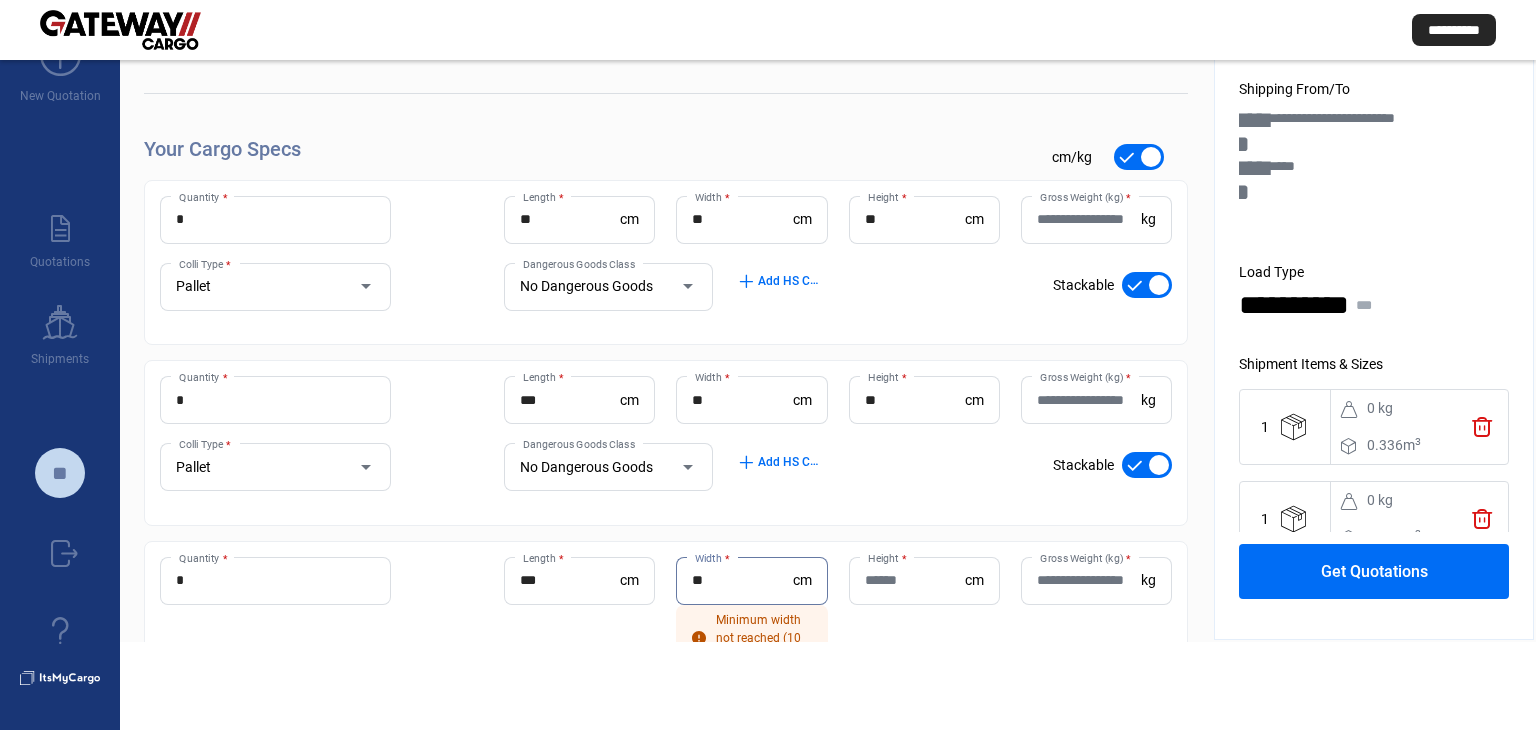 type on "**" 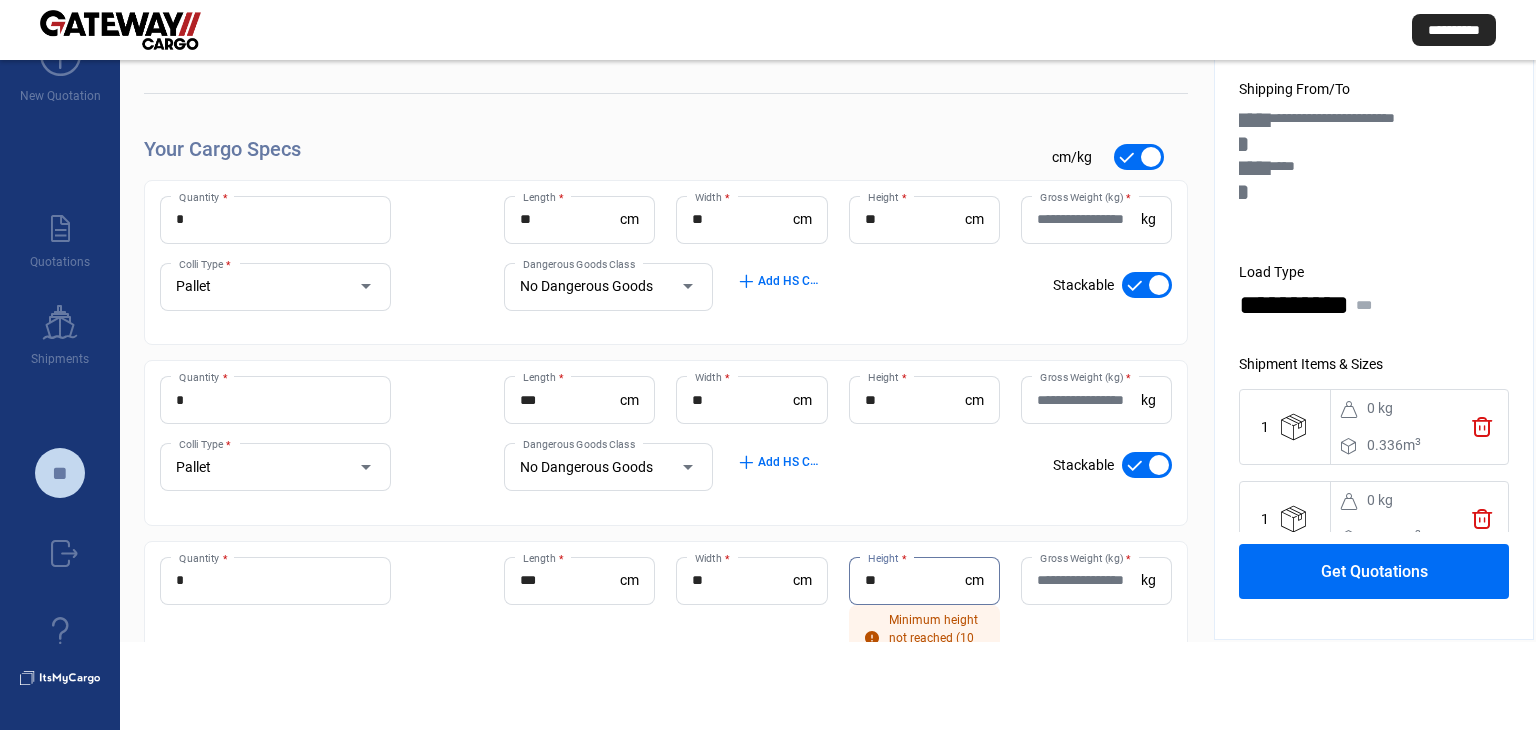 type on "**" 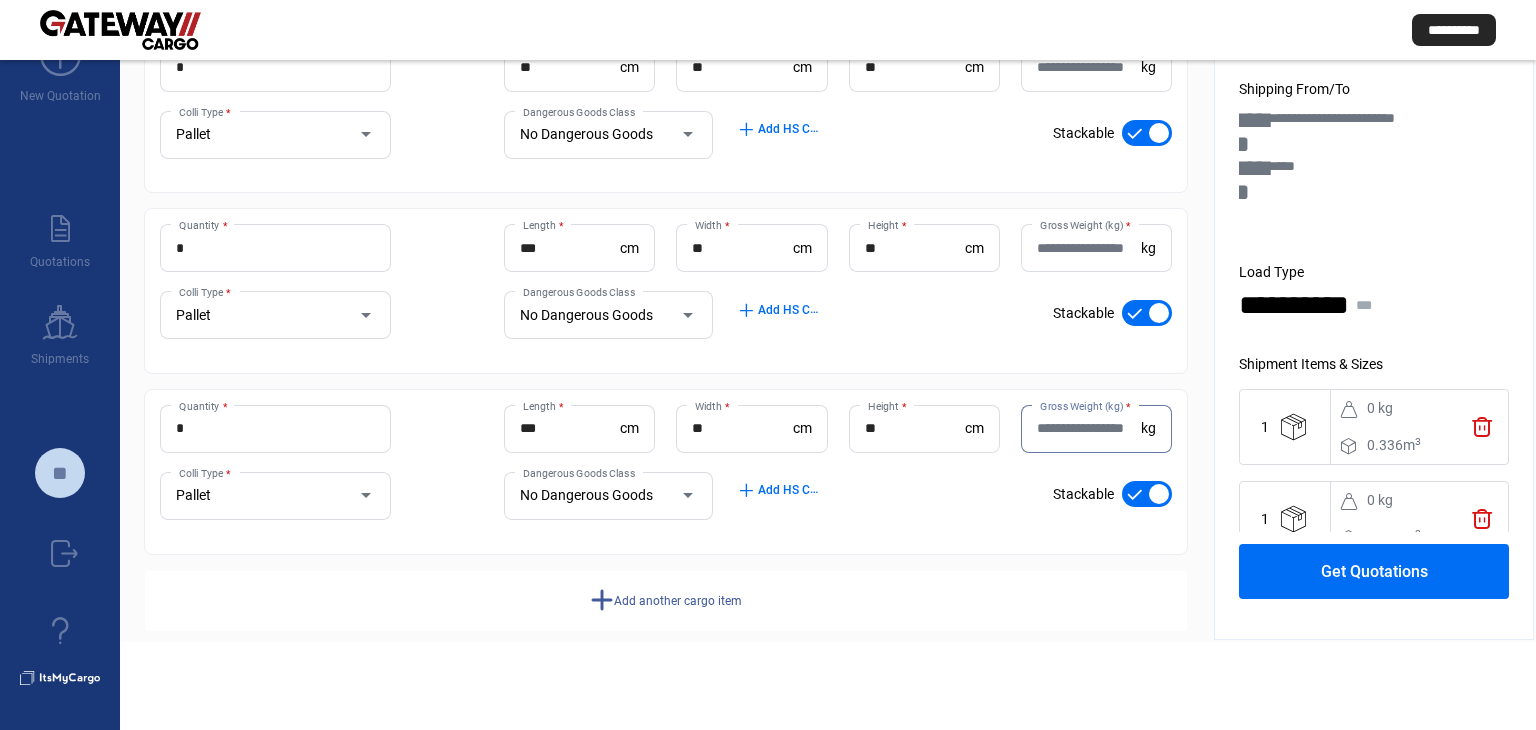 scroll, scrollTop: 273, scrollLeft: 0, axis: vertical 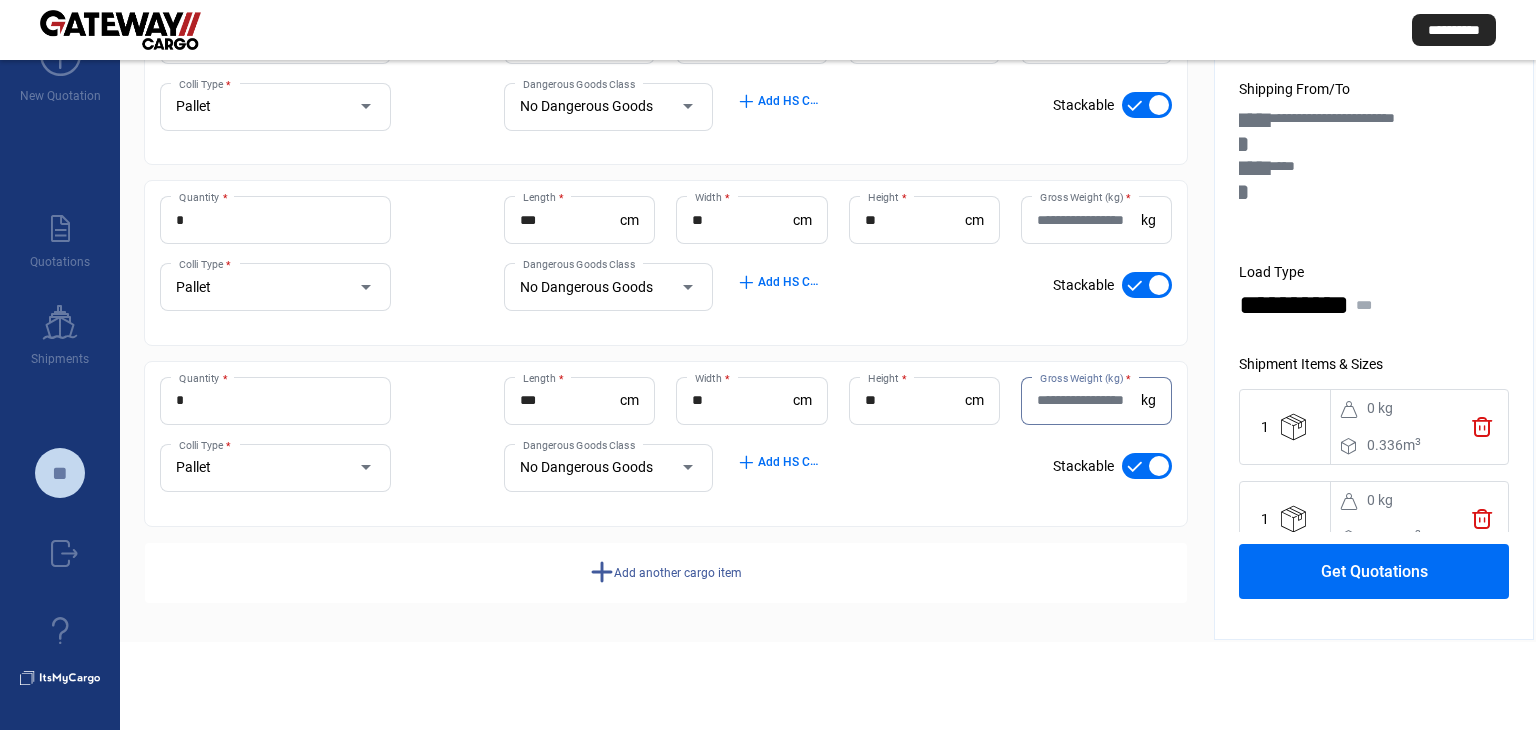 click on "add  Add another cargo item" 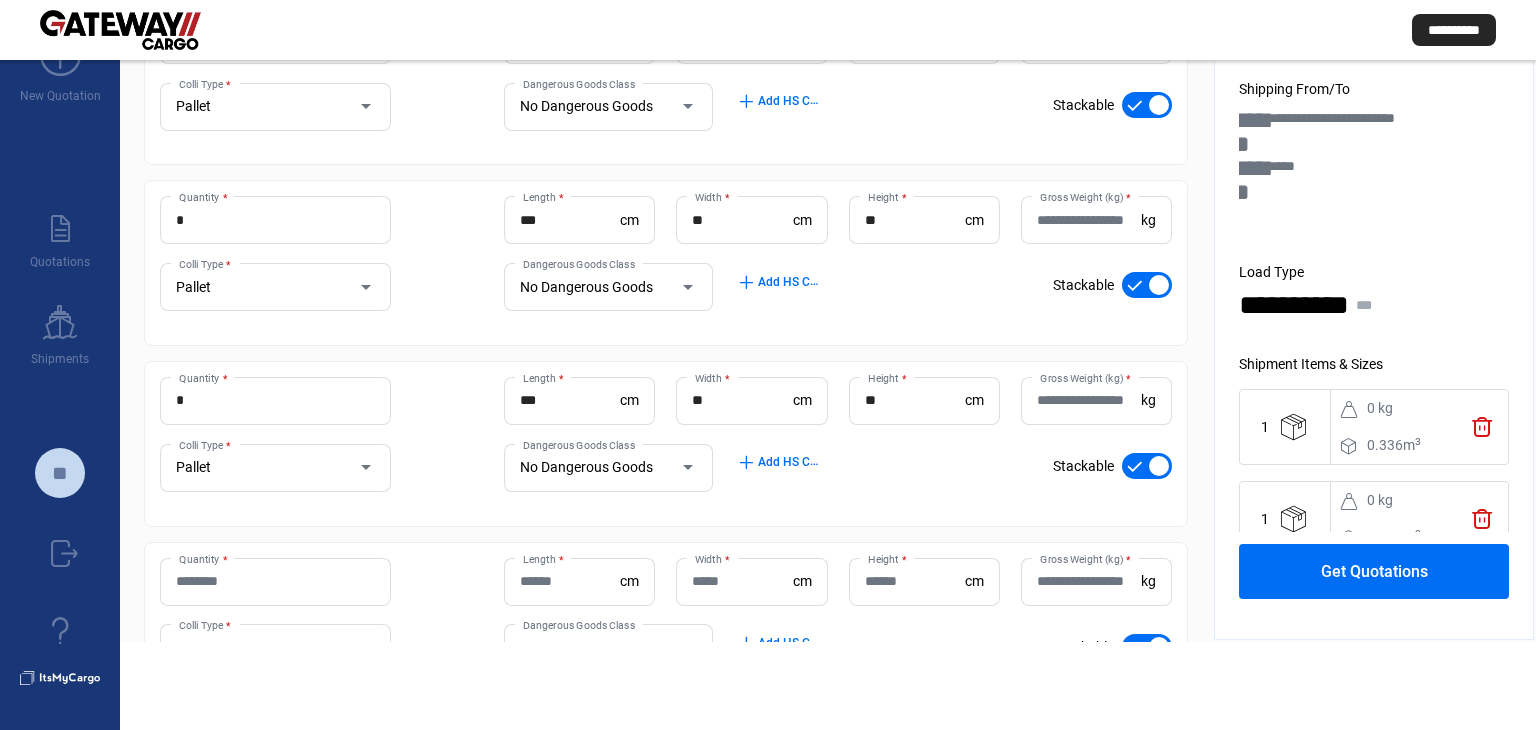 click on "Quantity *" at bounding box center [275, 581] 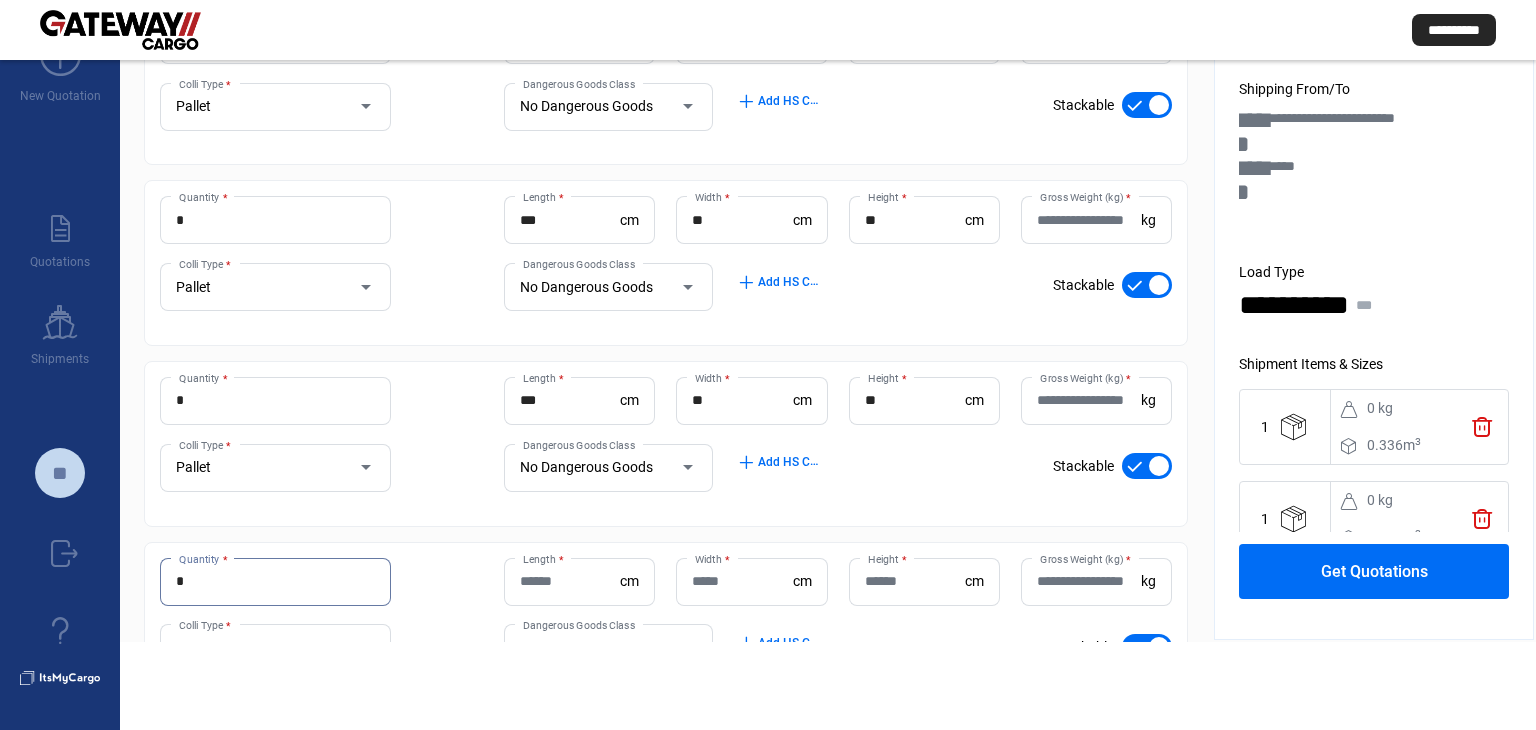 type on "*" 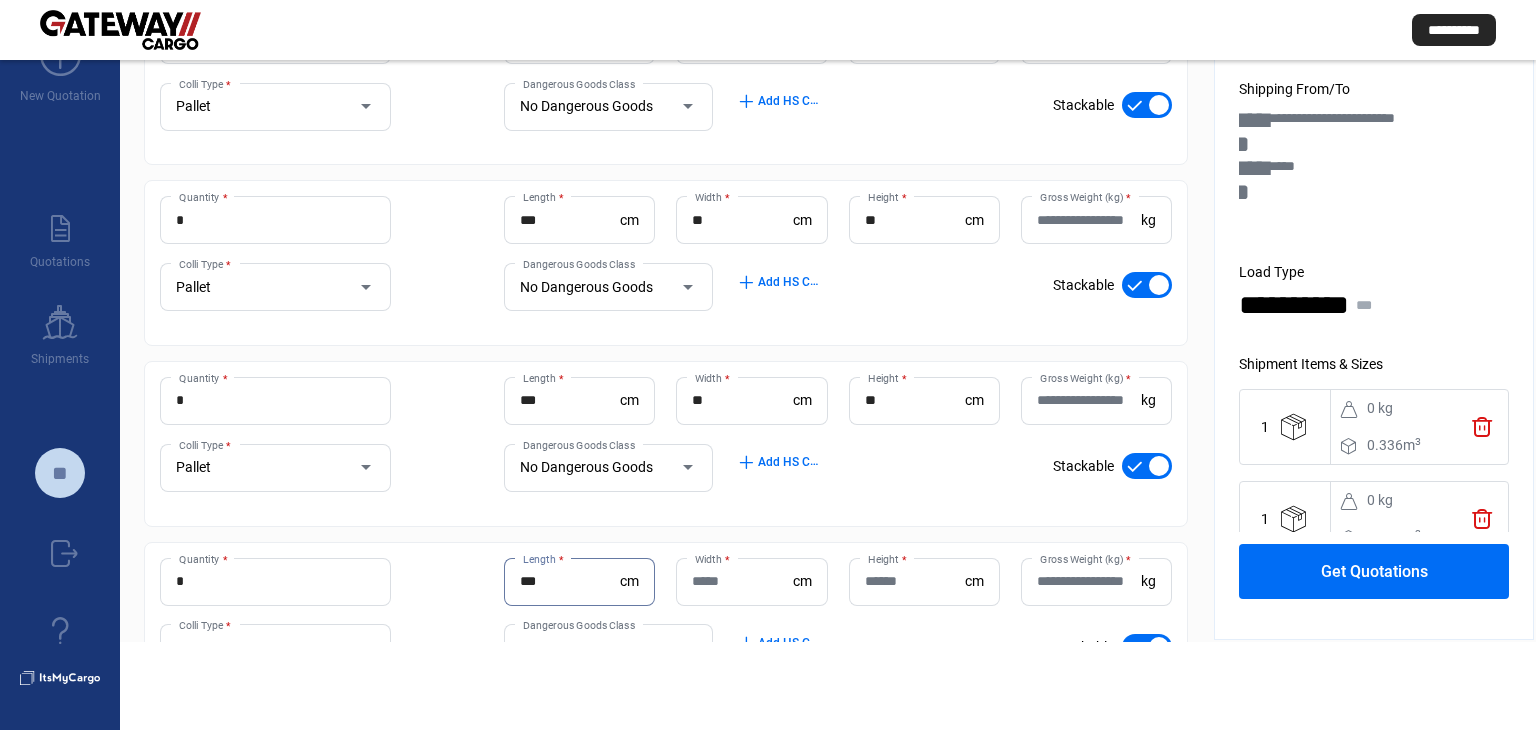 type on "***" 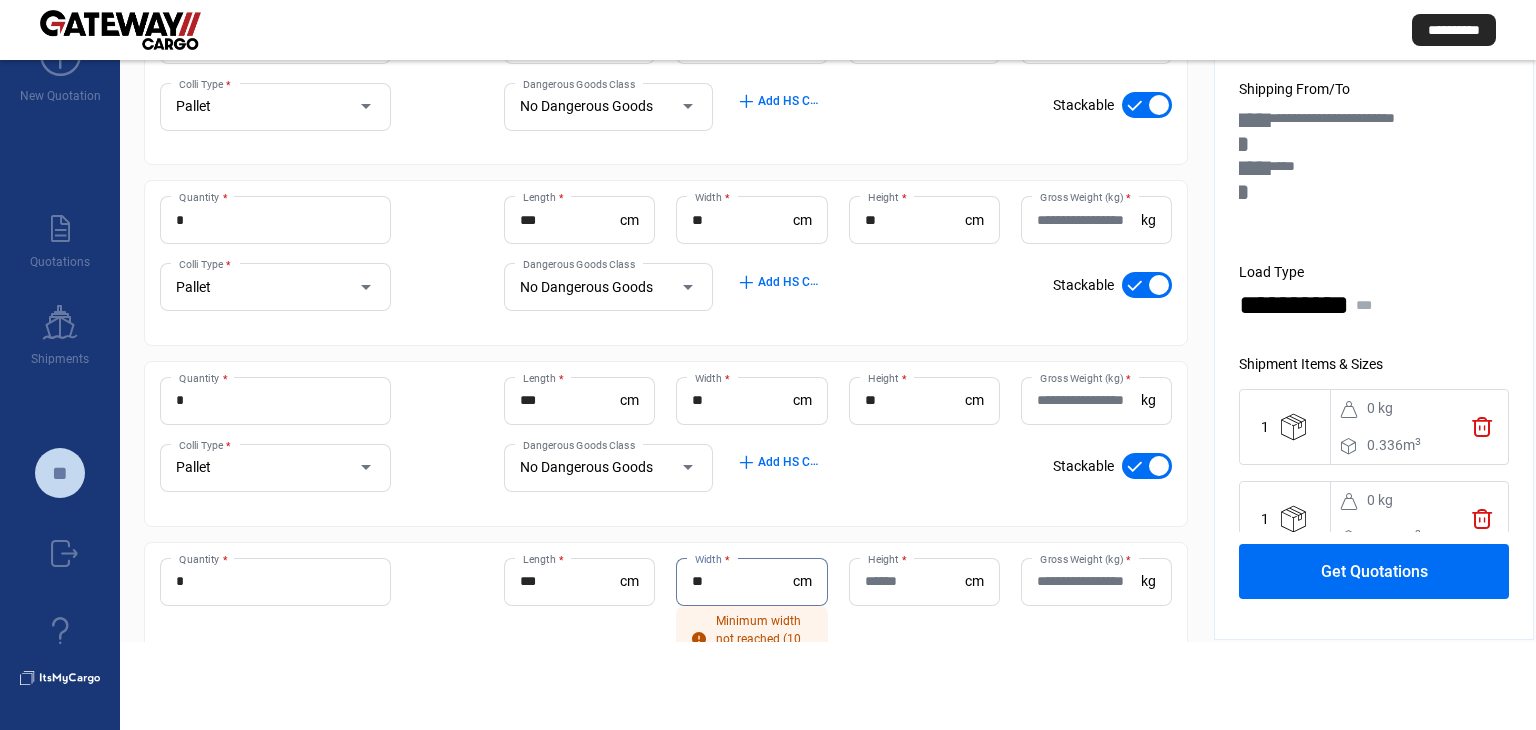 type on "**" 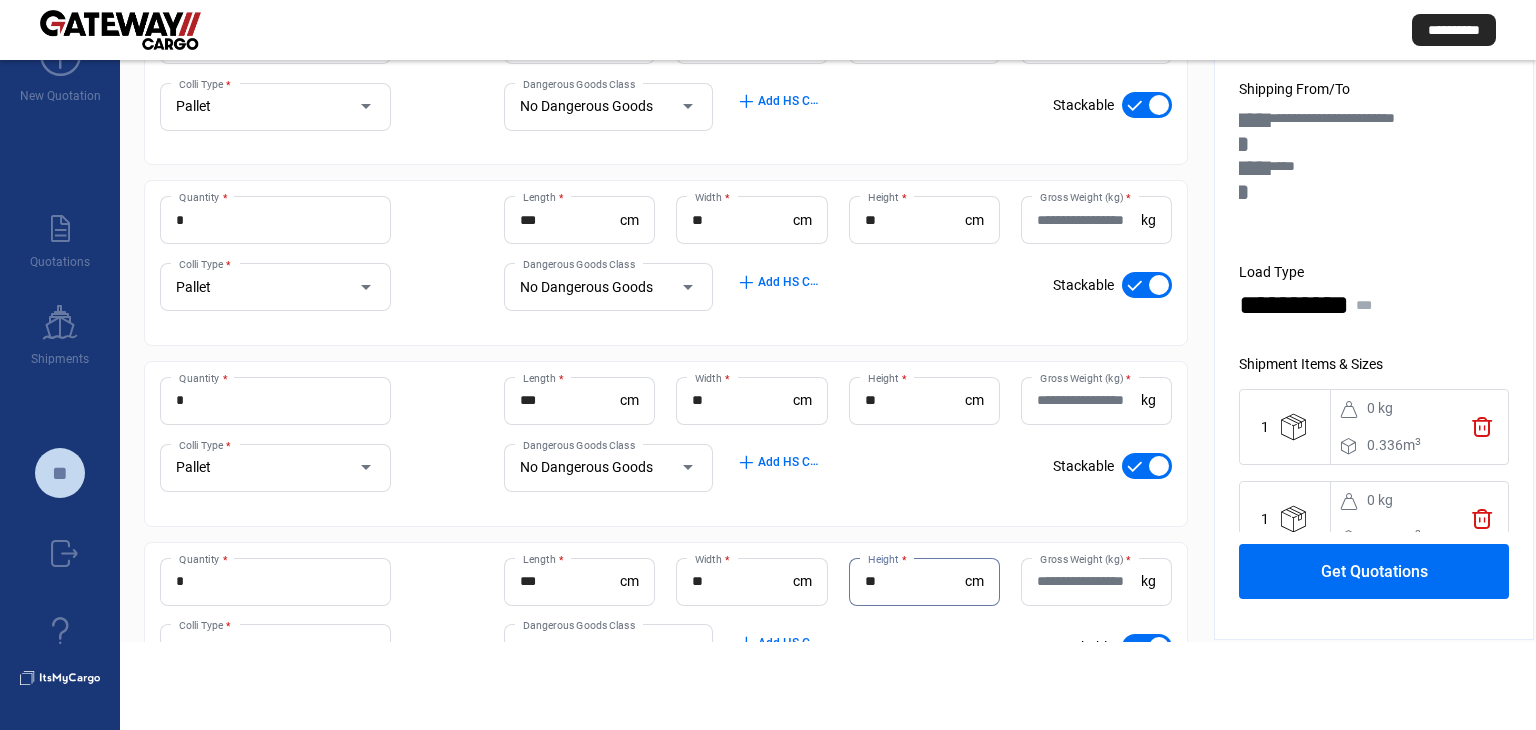 type on "**" 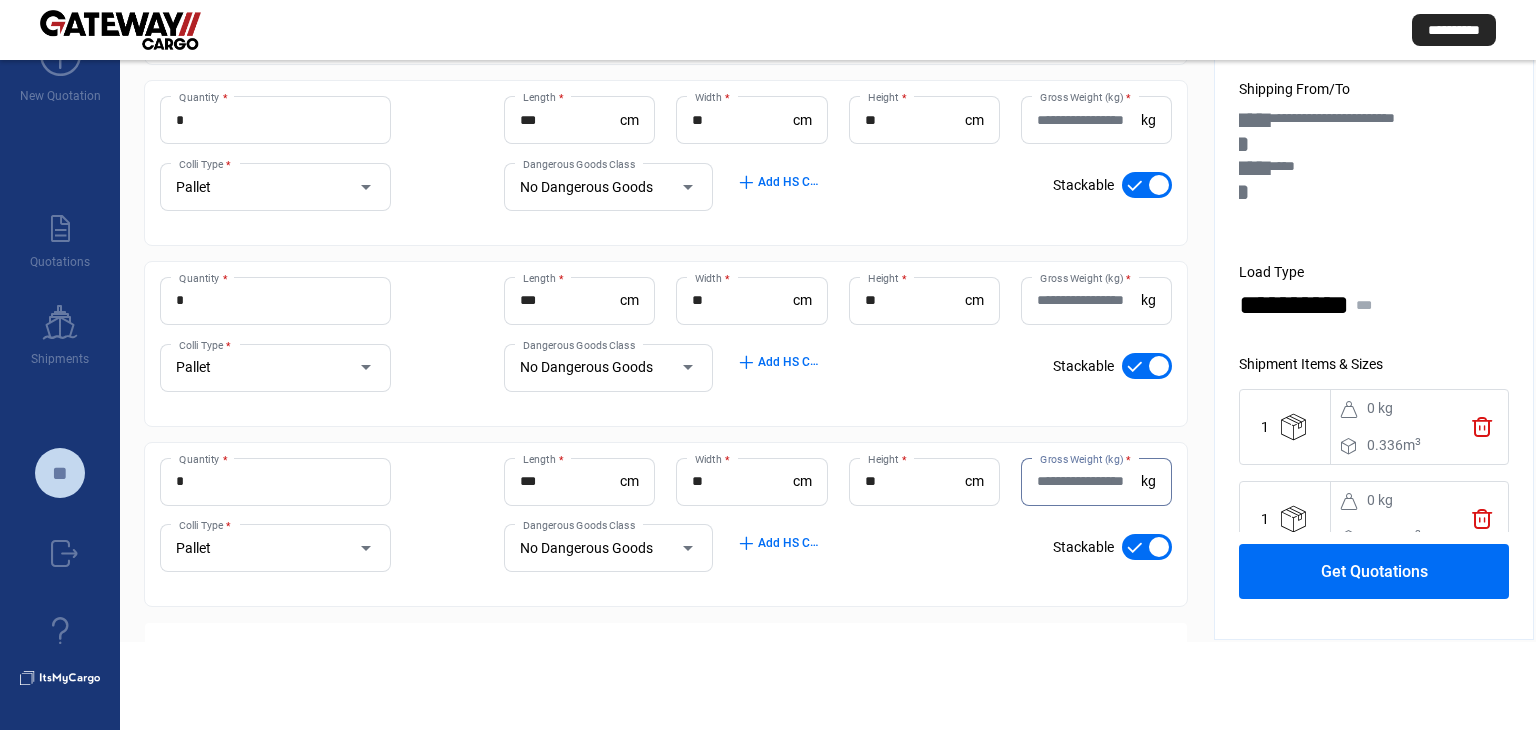scroll, scrollTop: 454, scrollLeft: 0, axis: vertical 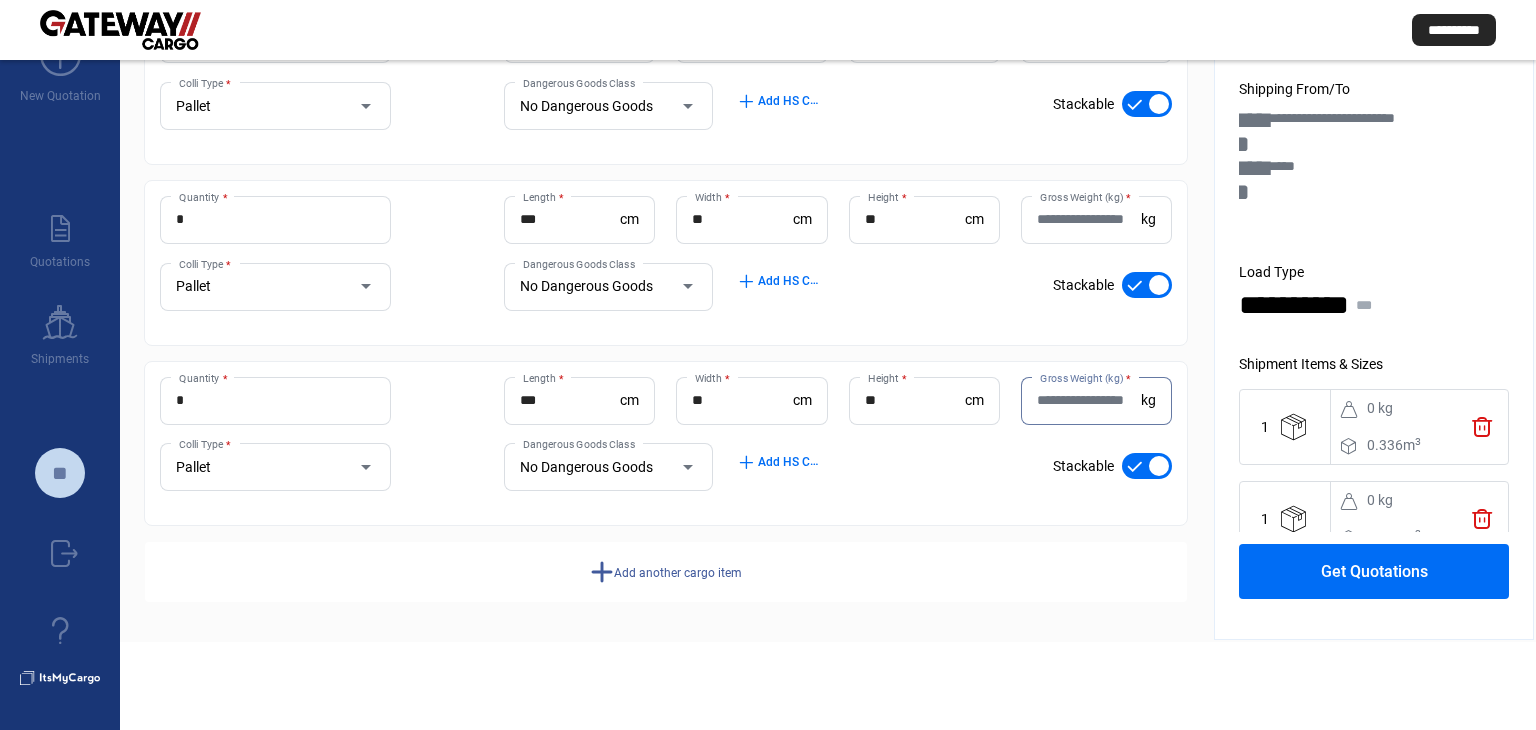 click on "Add another cargo item" 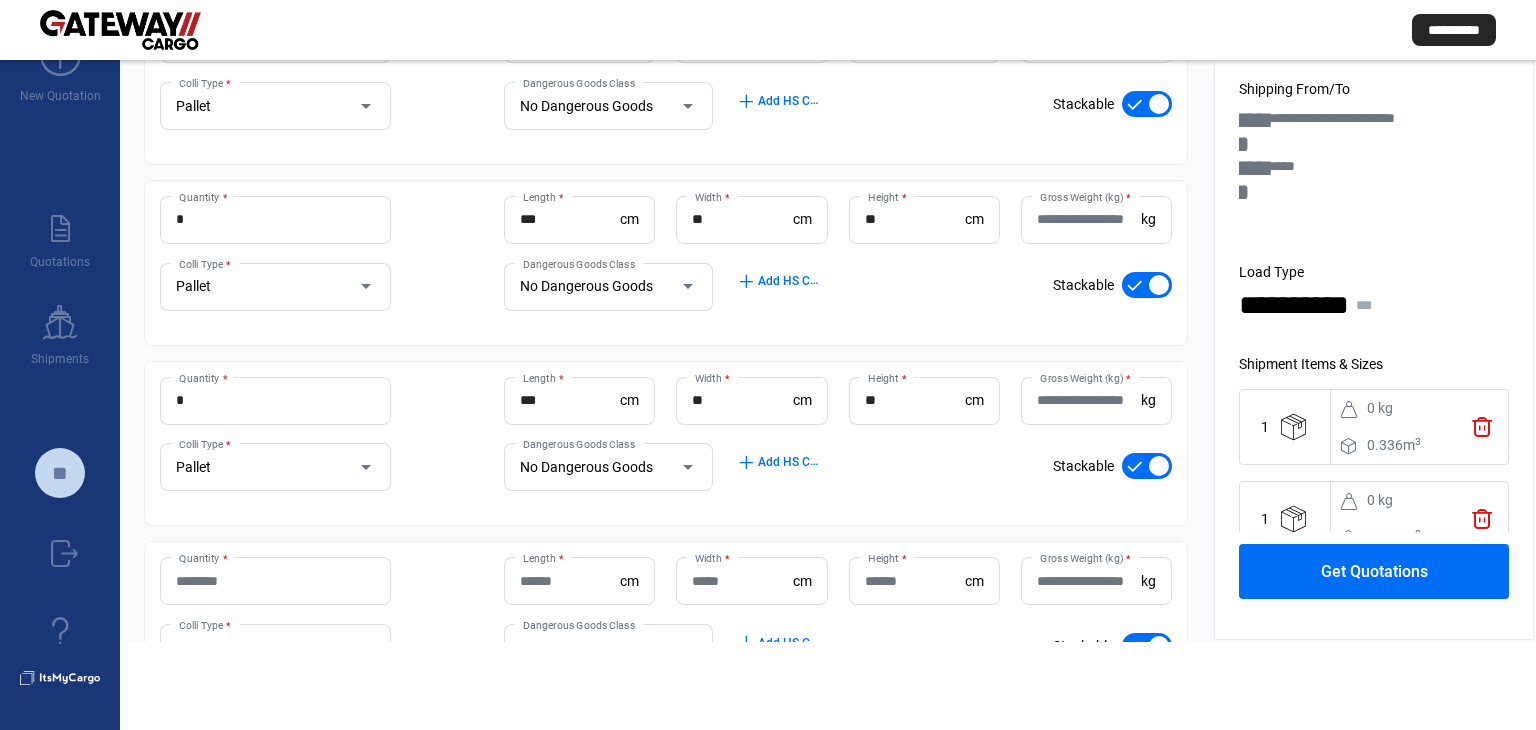 click on "Quantity *" at bounding box center (275, 581) 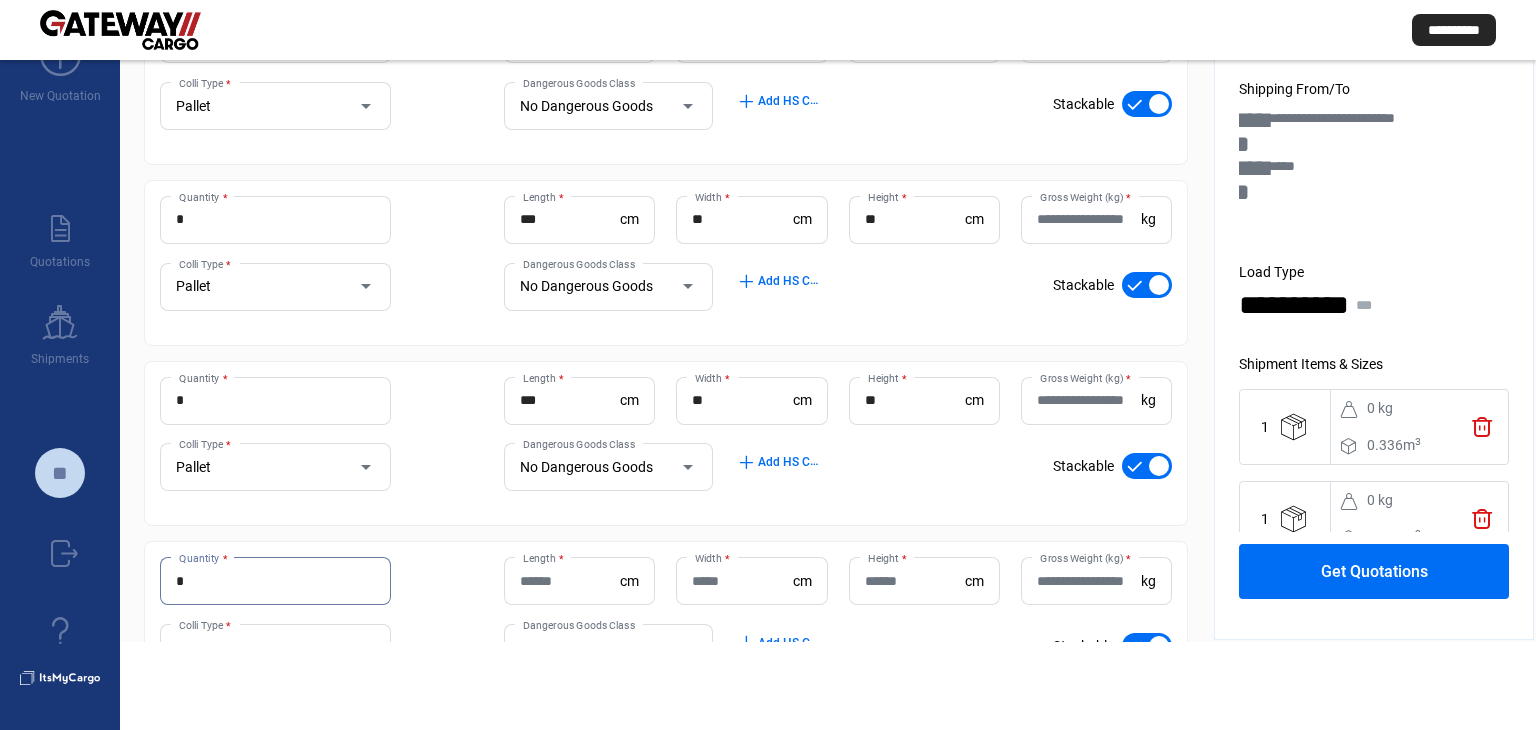 type on "*" 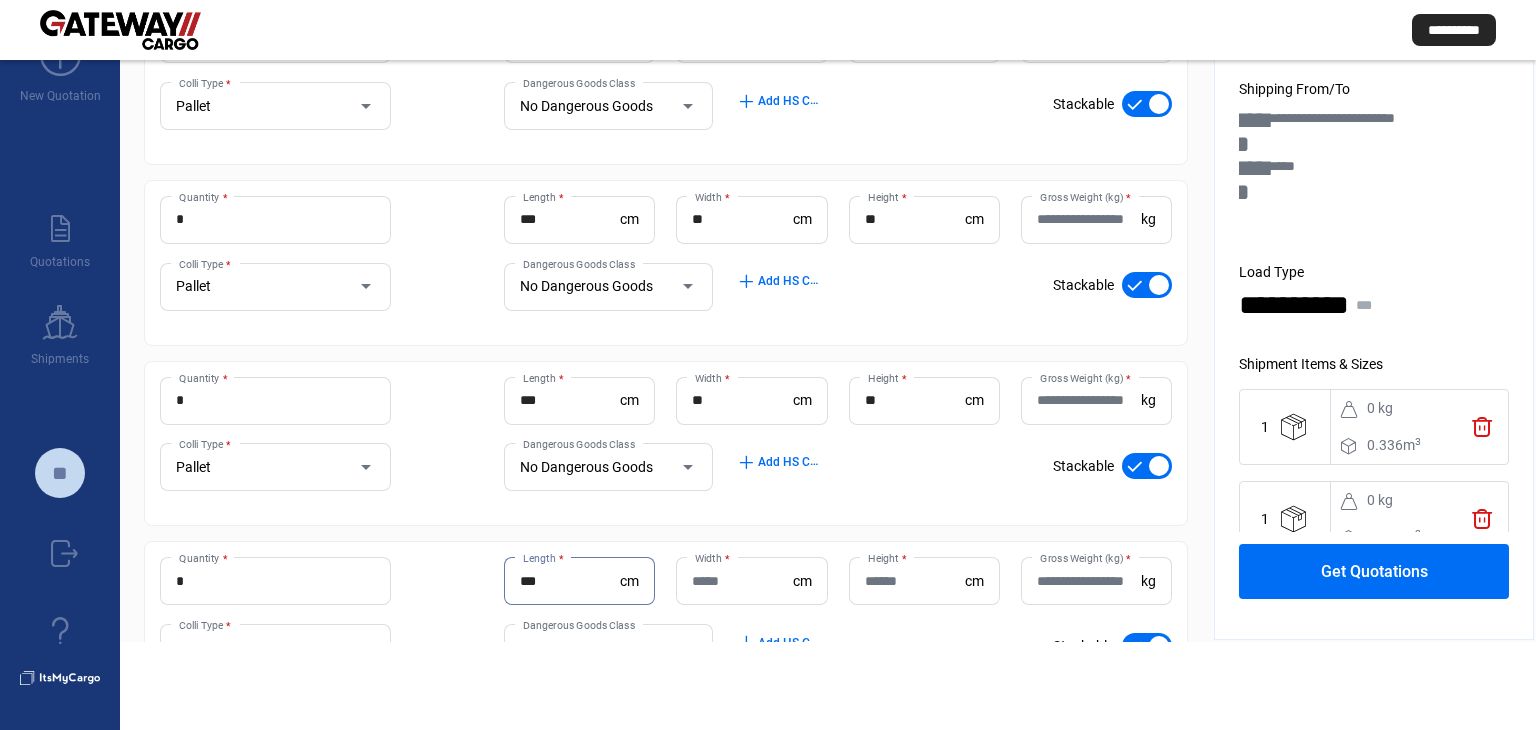 type on "***" 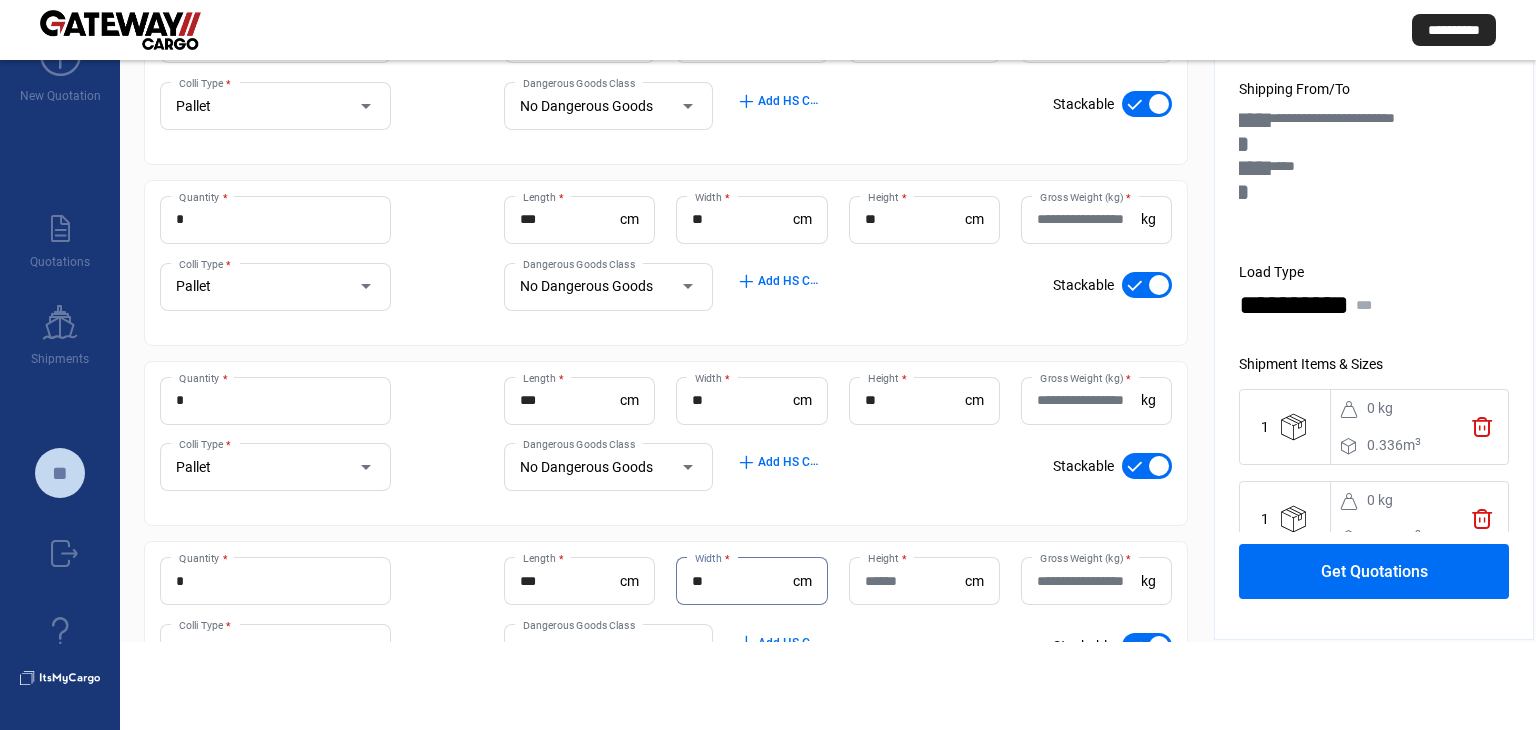 type on "**" 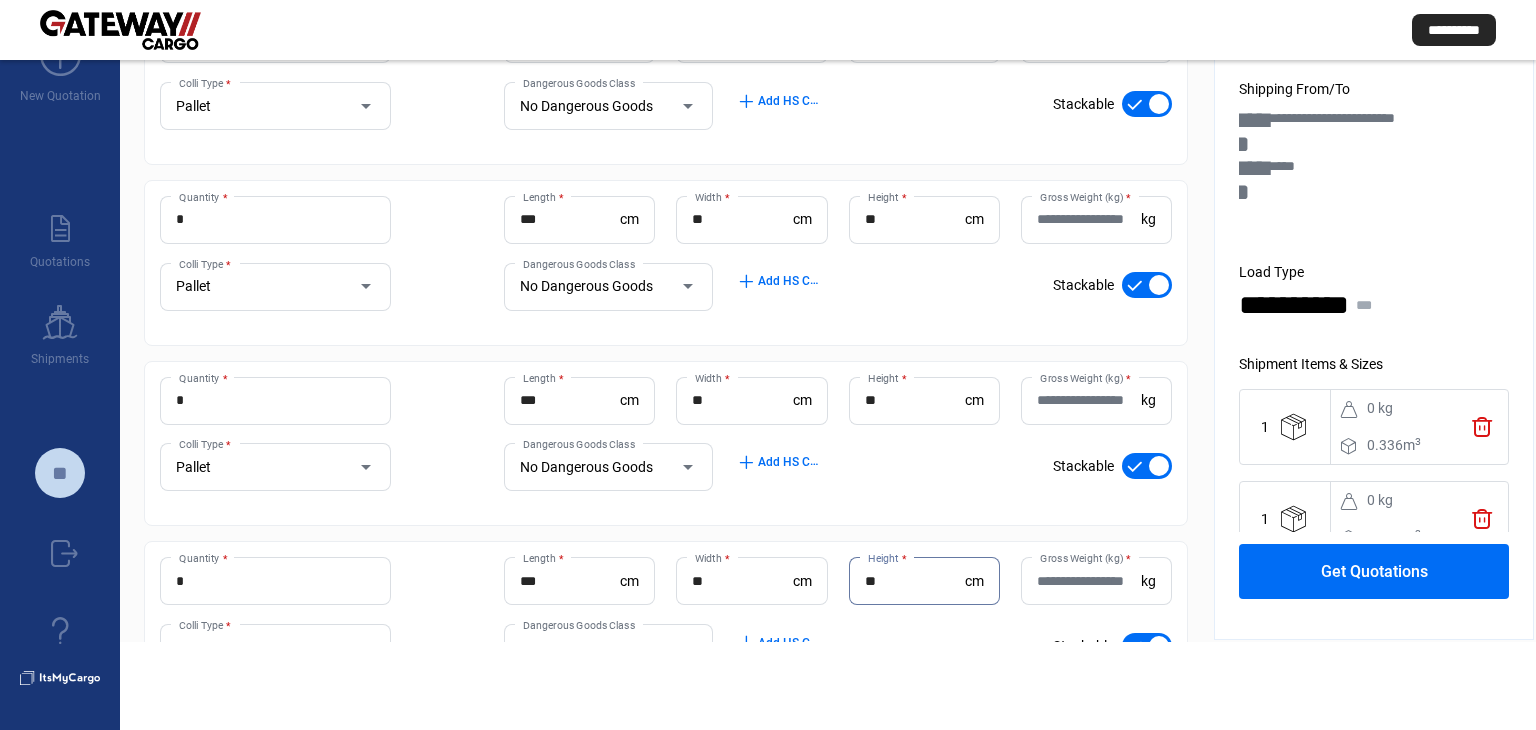 type on "**" 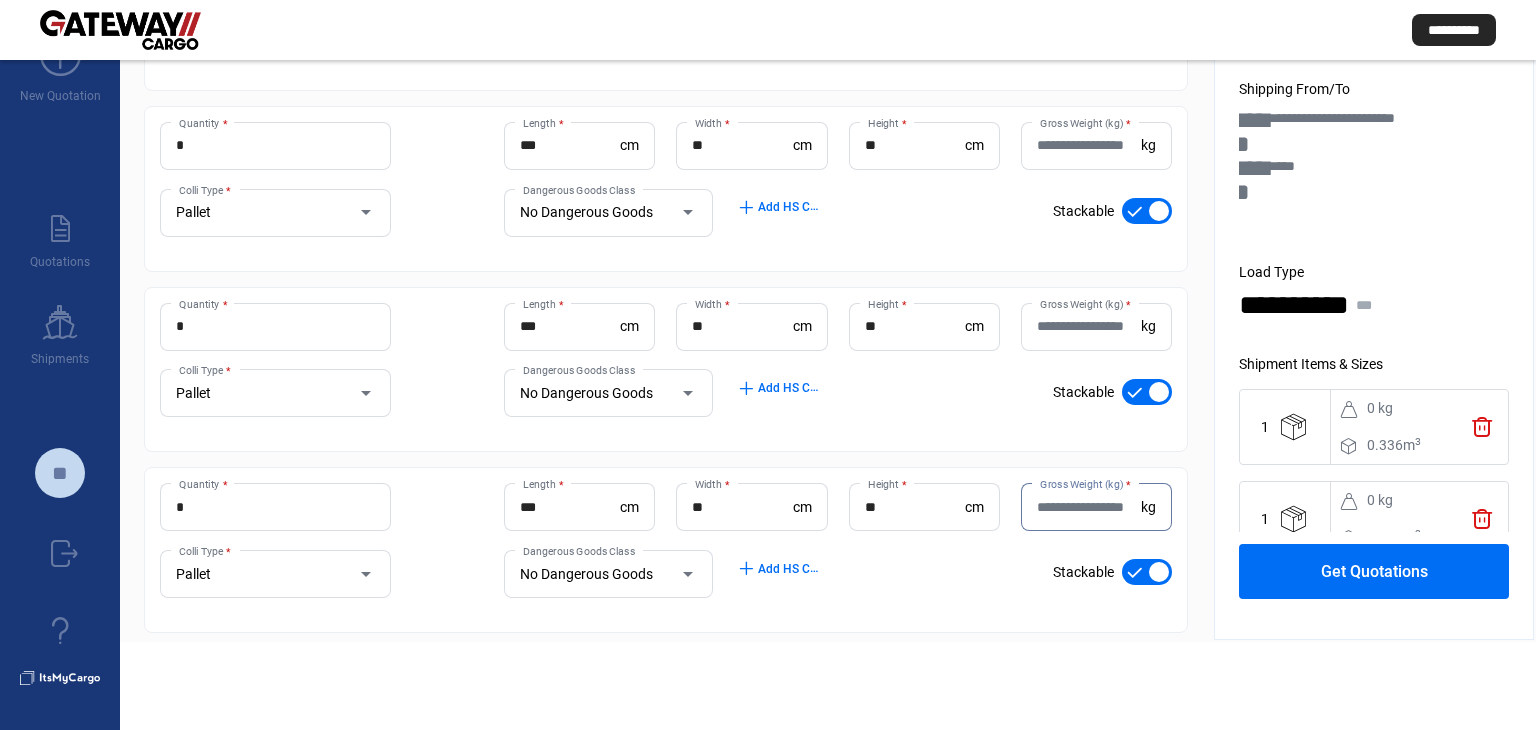 scroll, scrollTop: 634, scrollLeft: 0, axis: vertical 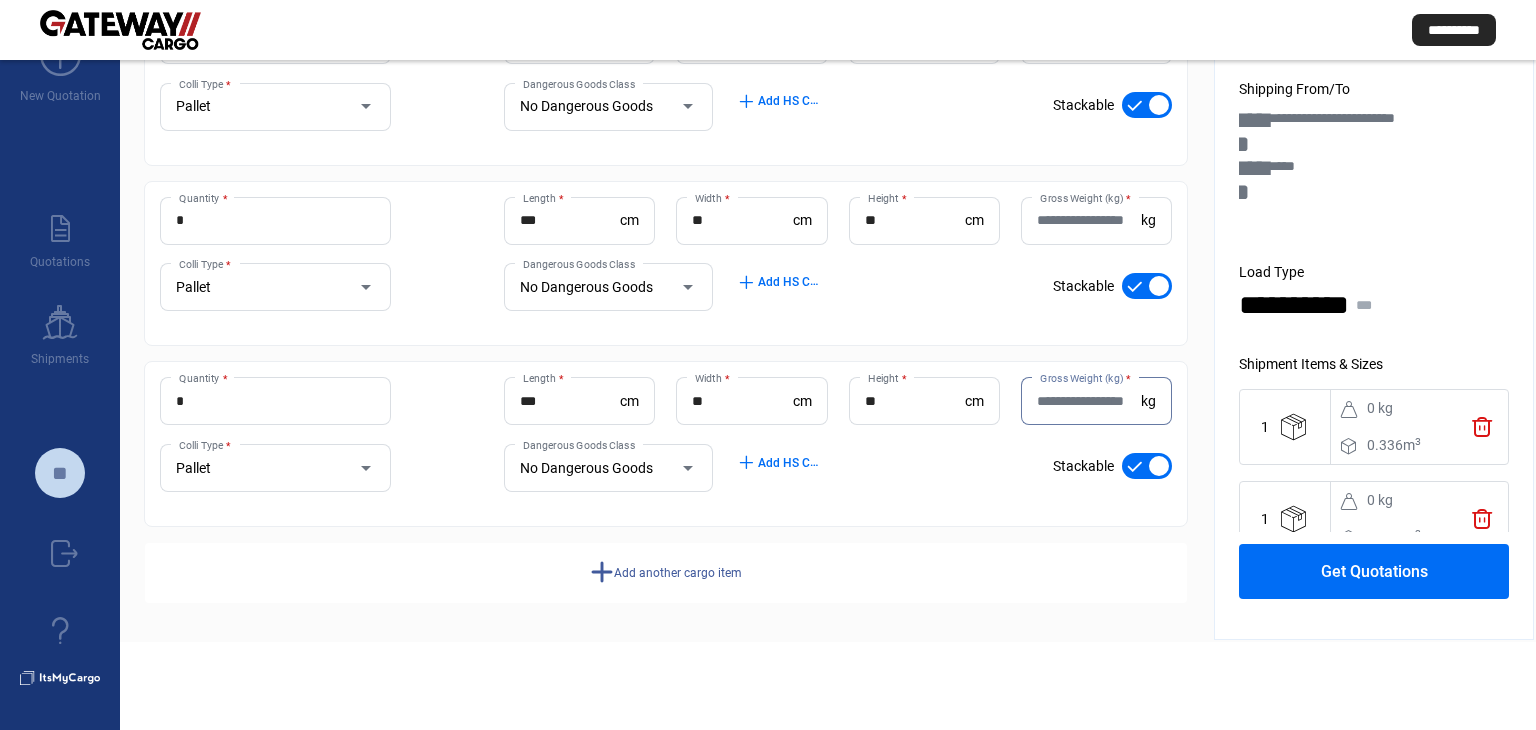 click on "add  Add another cargo item" 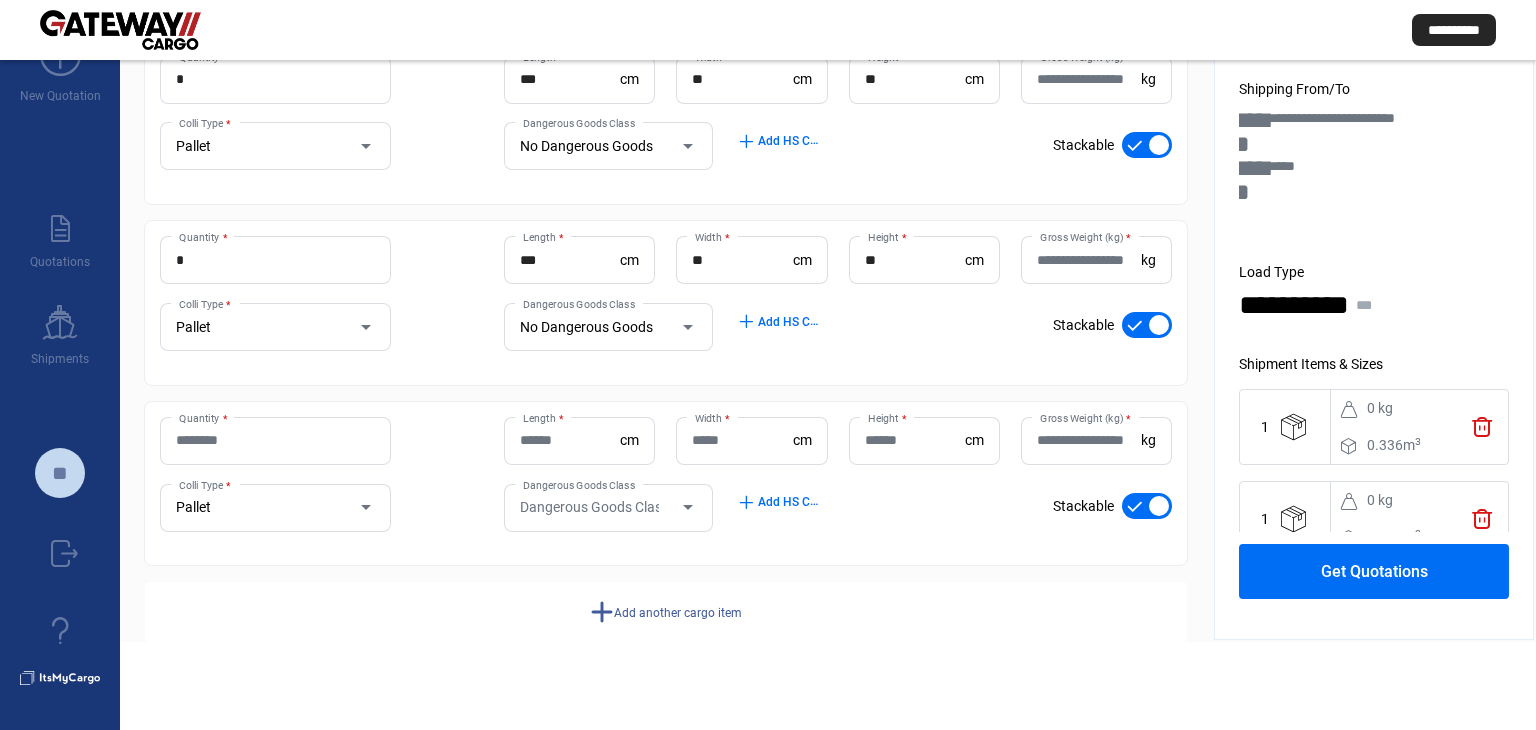 scroll, scrollTop: 814, scrollLeft: 0, axis: vertical 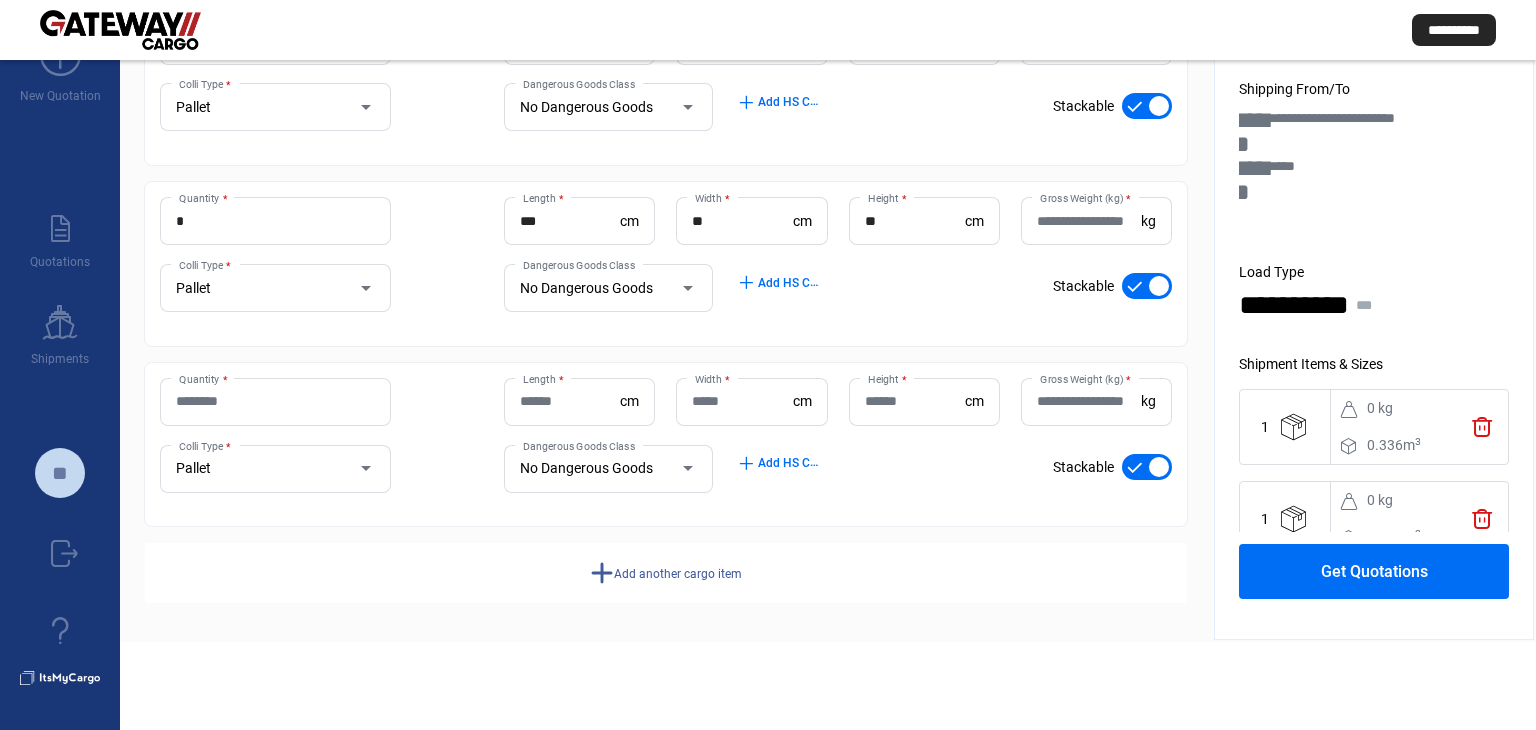 click on "Quantity *" at bounding box center (275, 401) 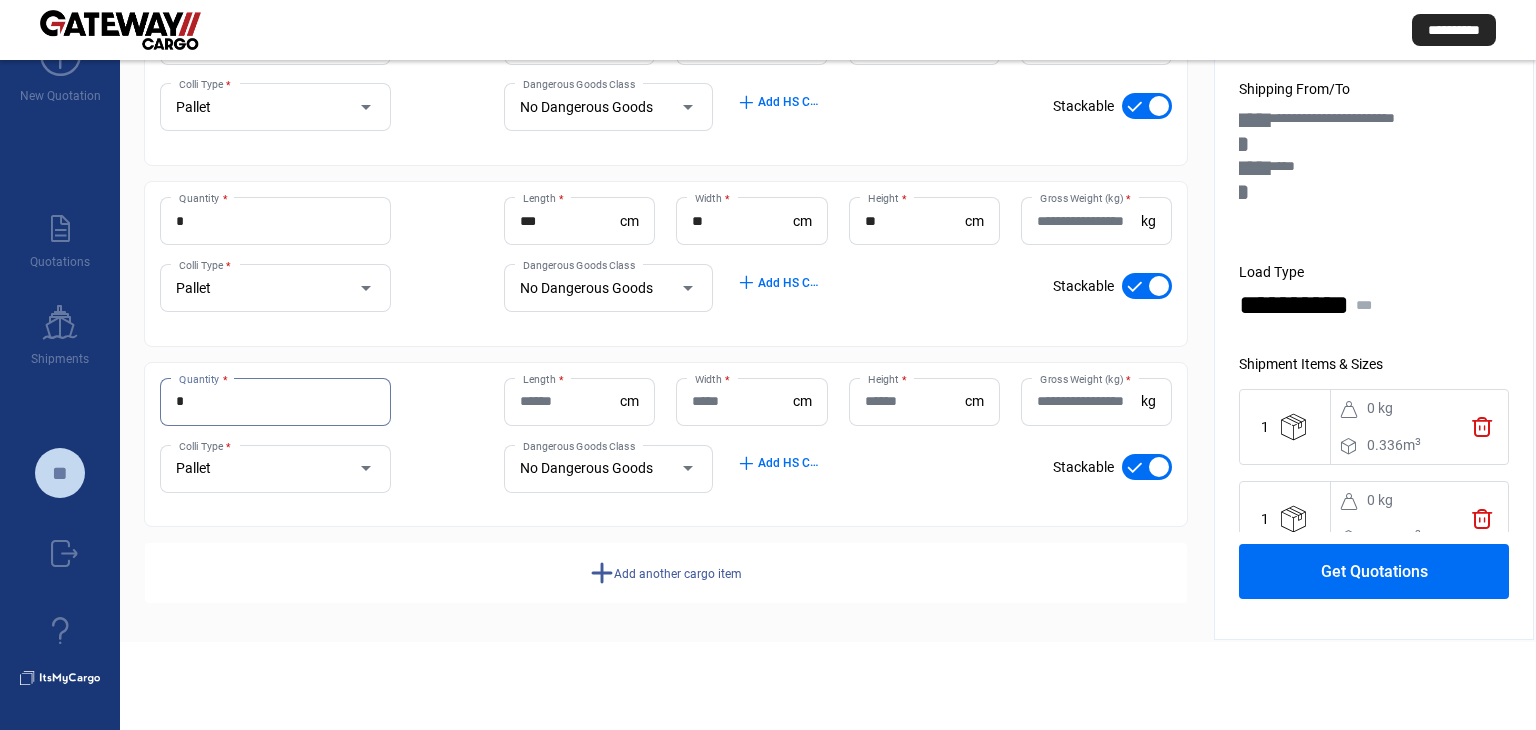 type on "*" 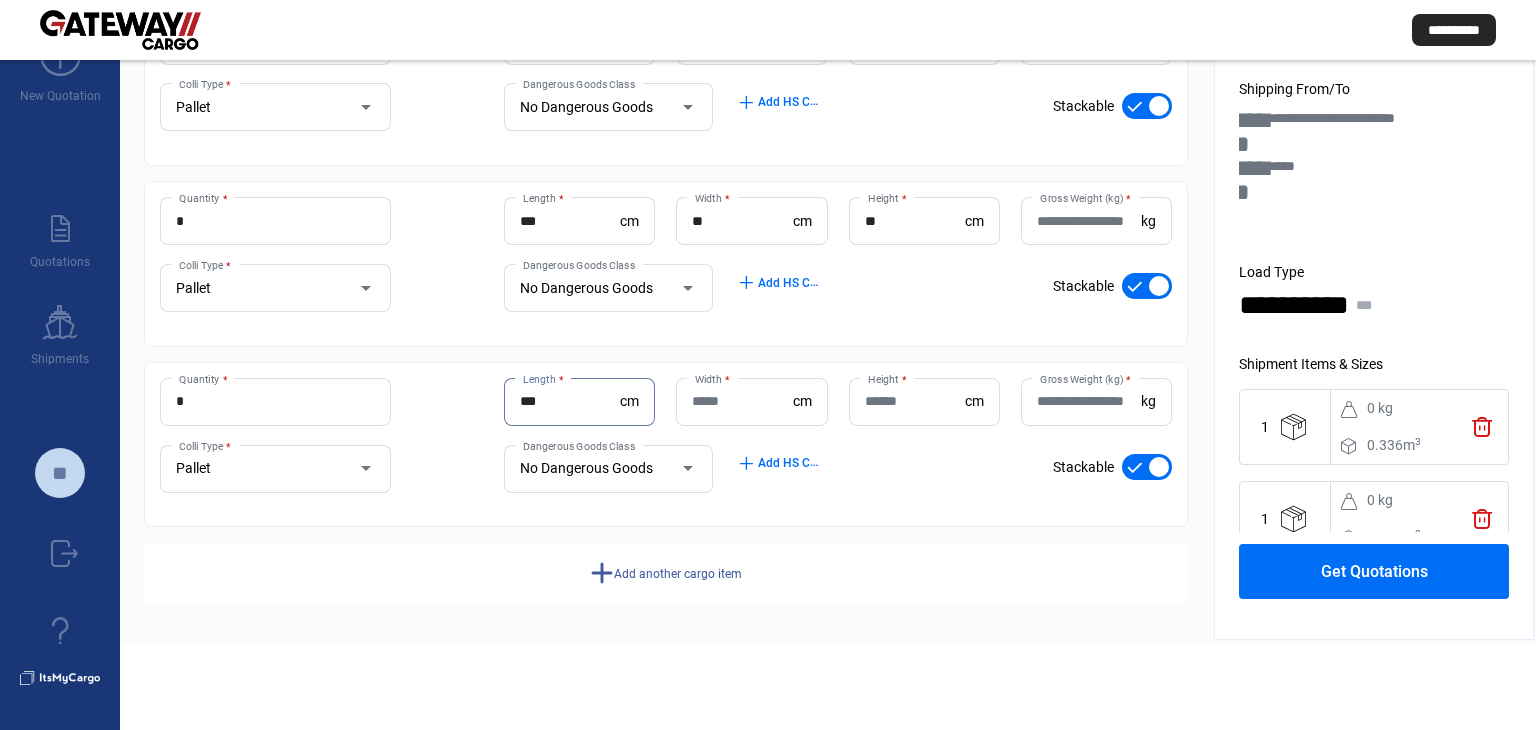 type on "***" 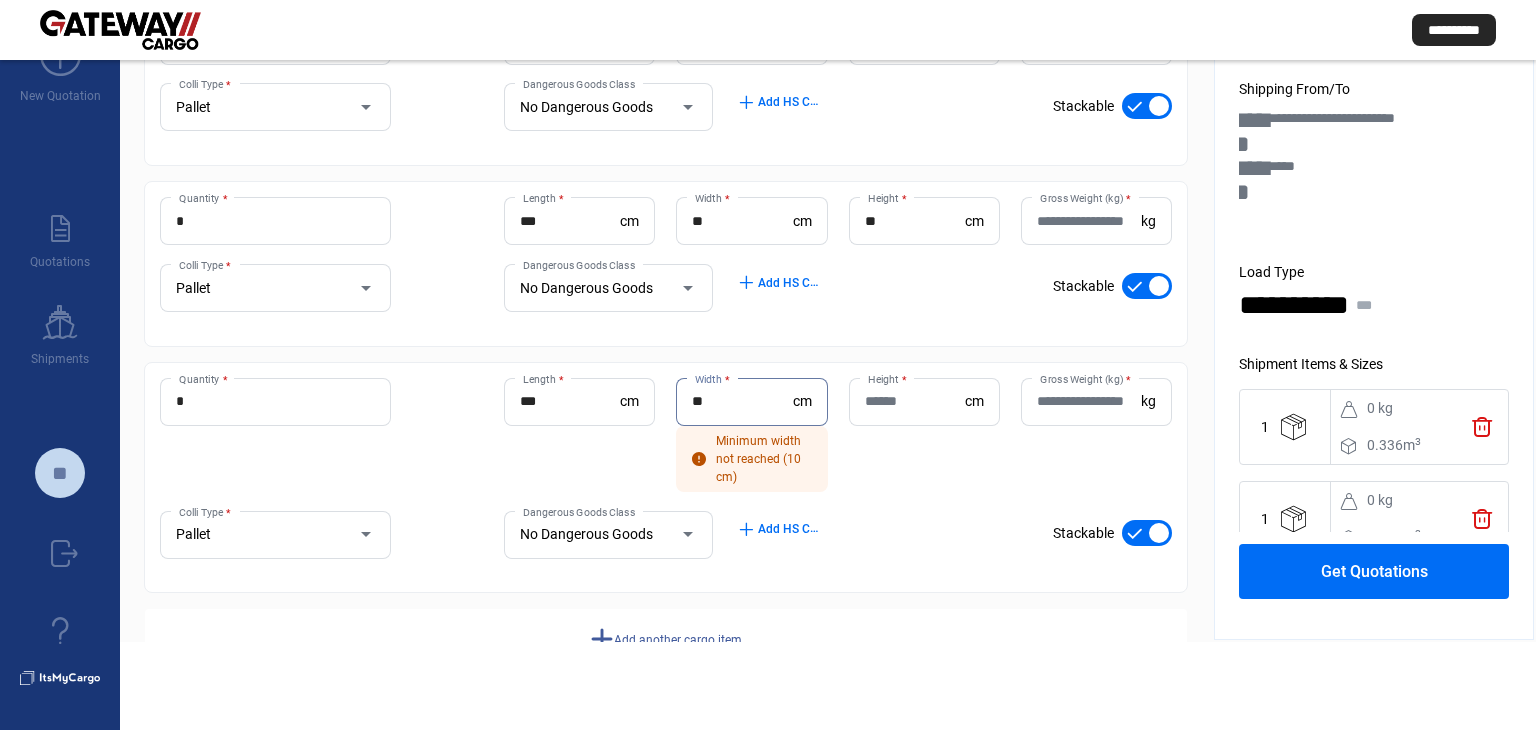 type on "**" 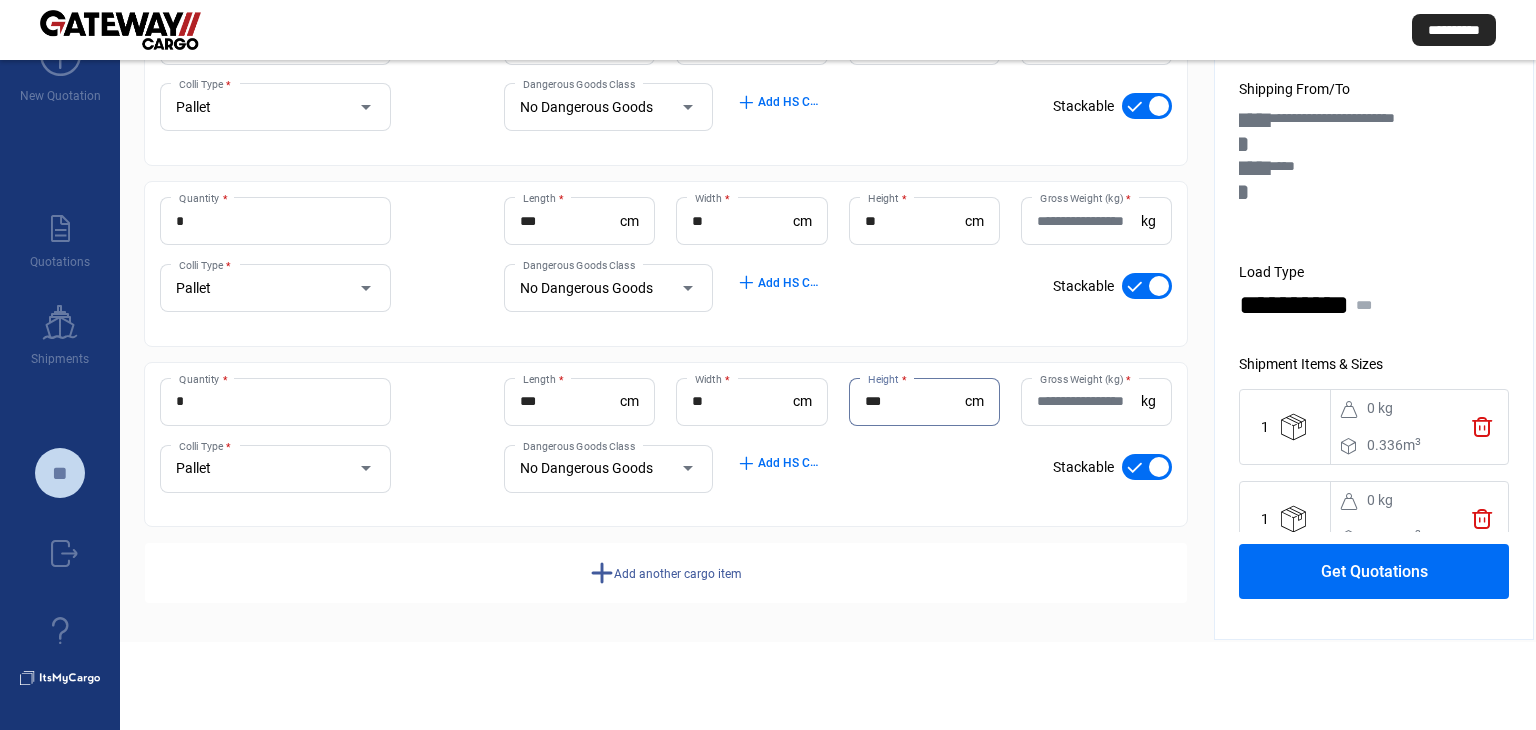 type on "***" 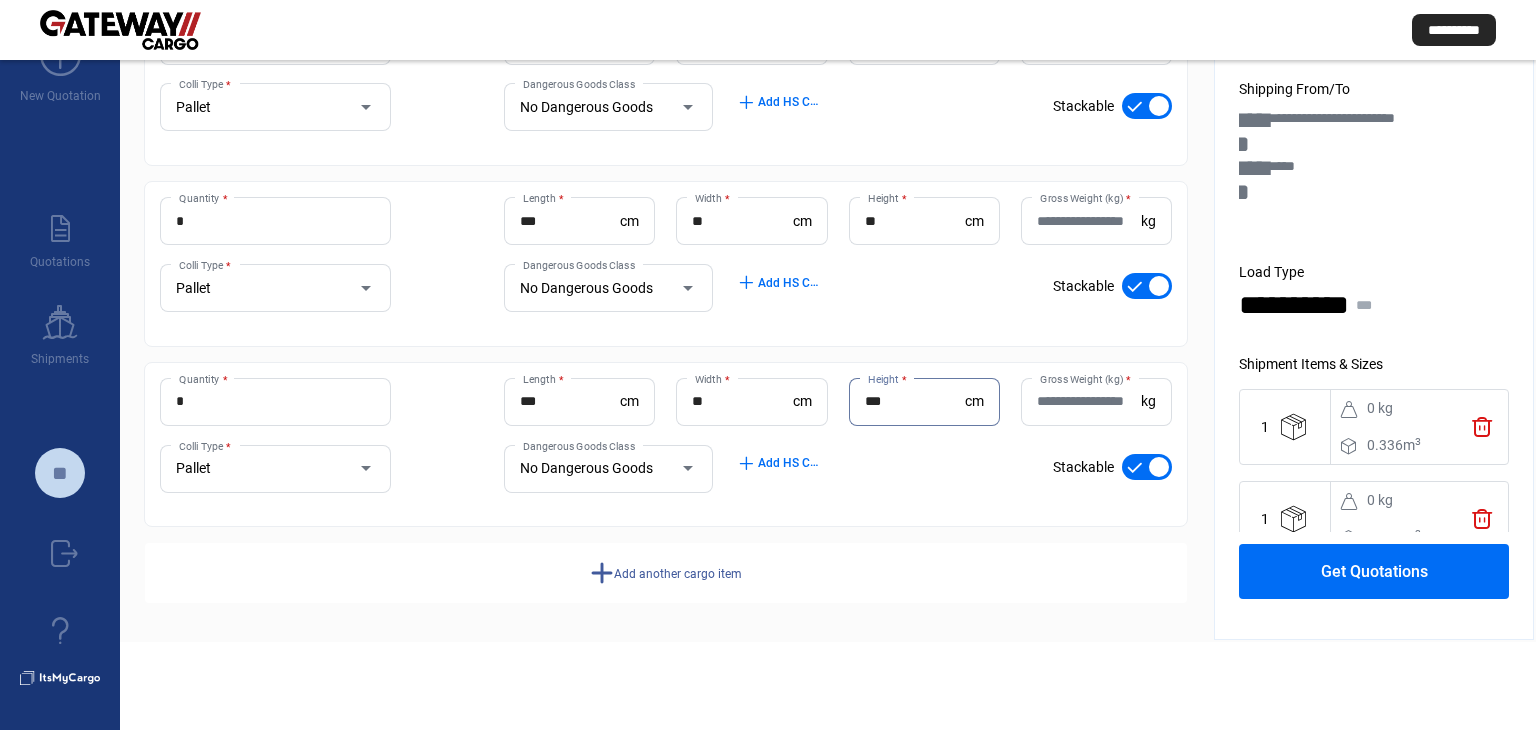 click on "Add another cargo item" 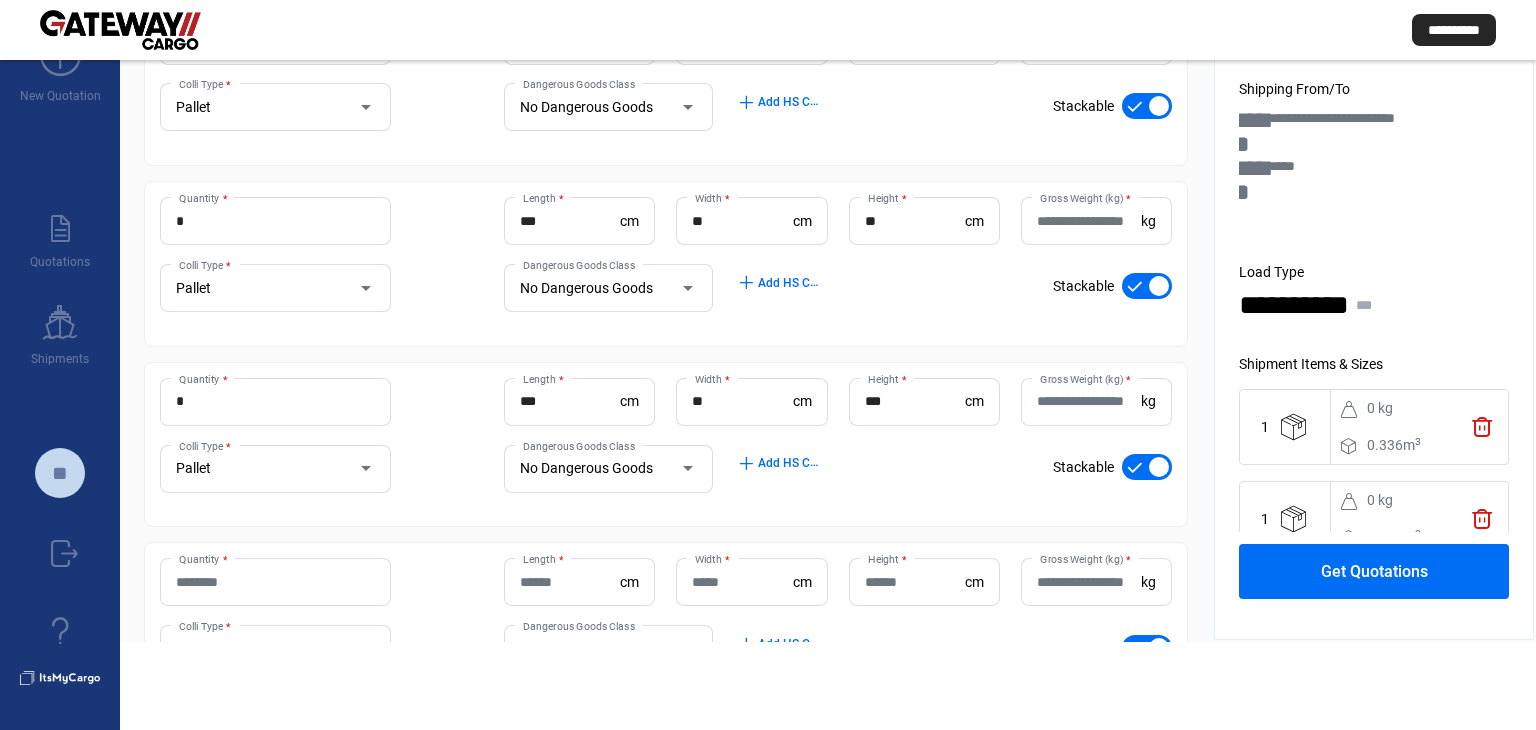 click on "Quantity *" 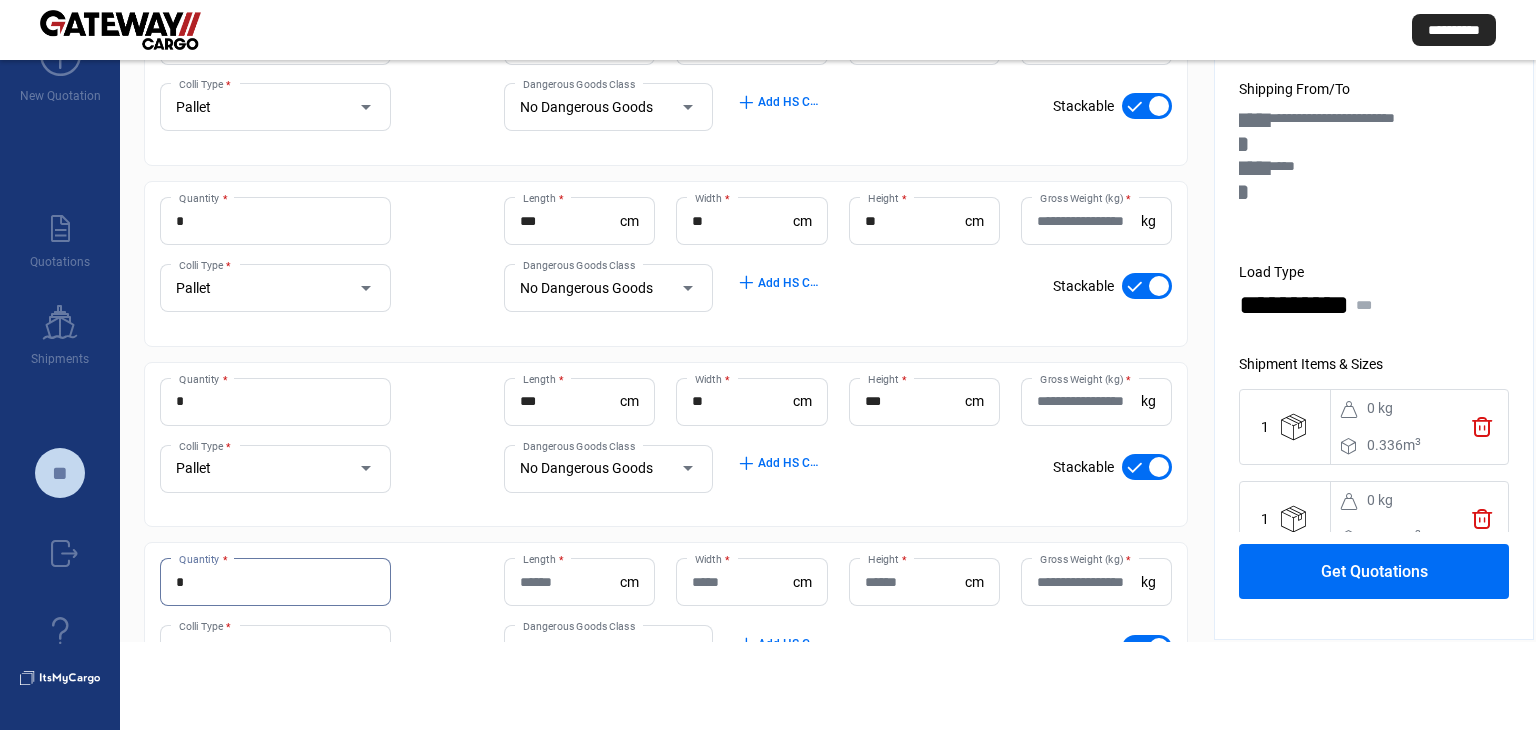 type on "*" 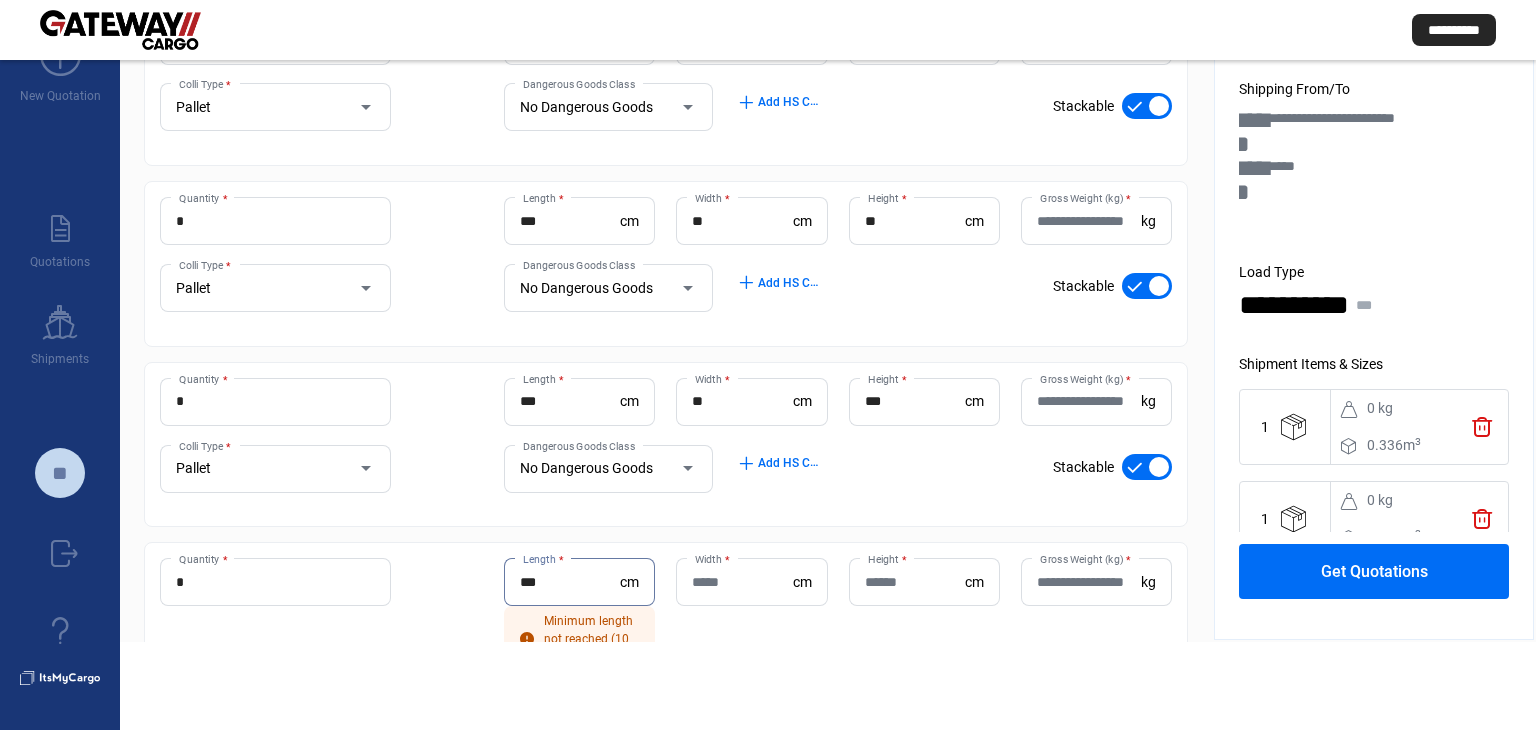 type on "***" 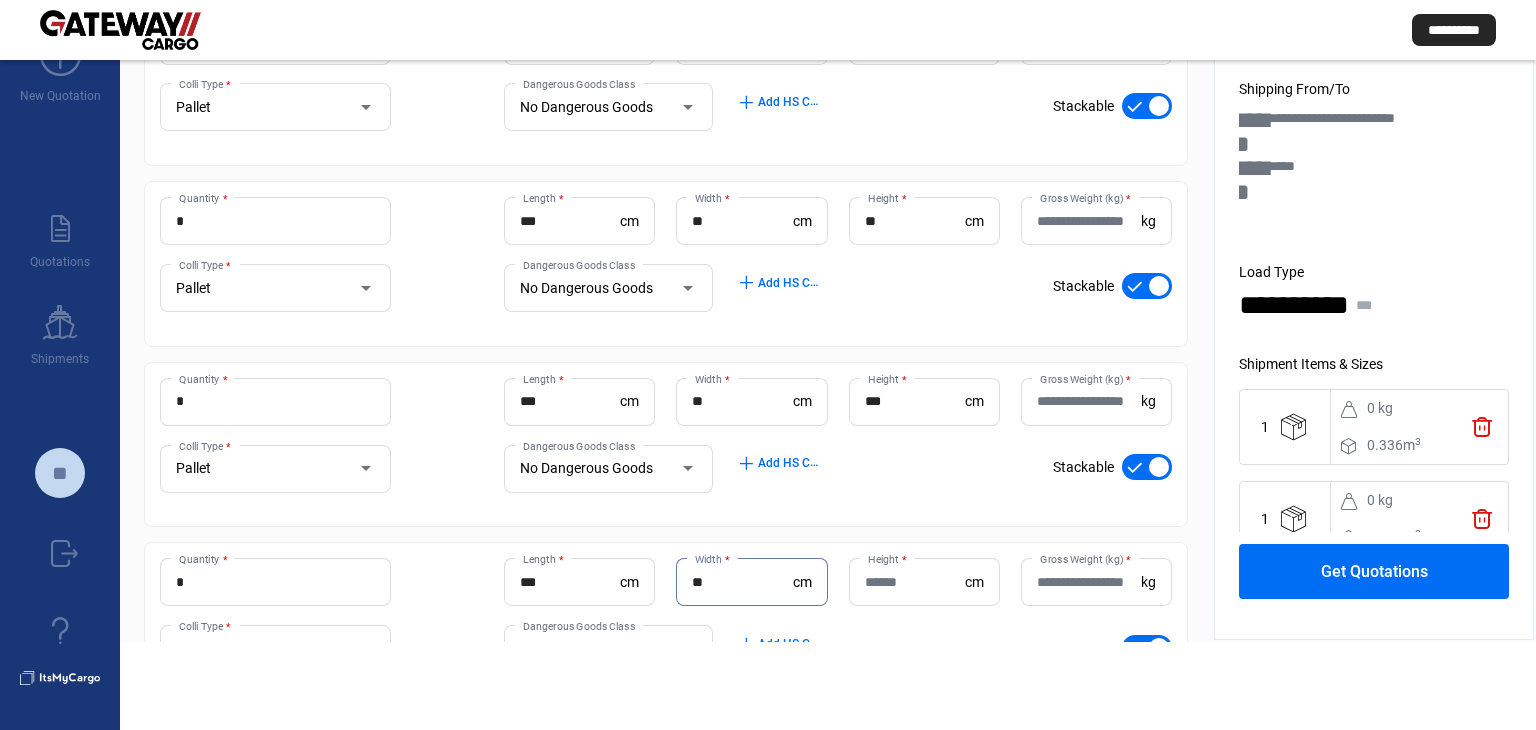 type on "**" 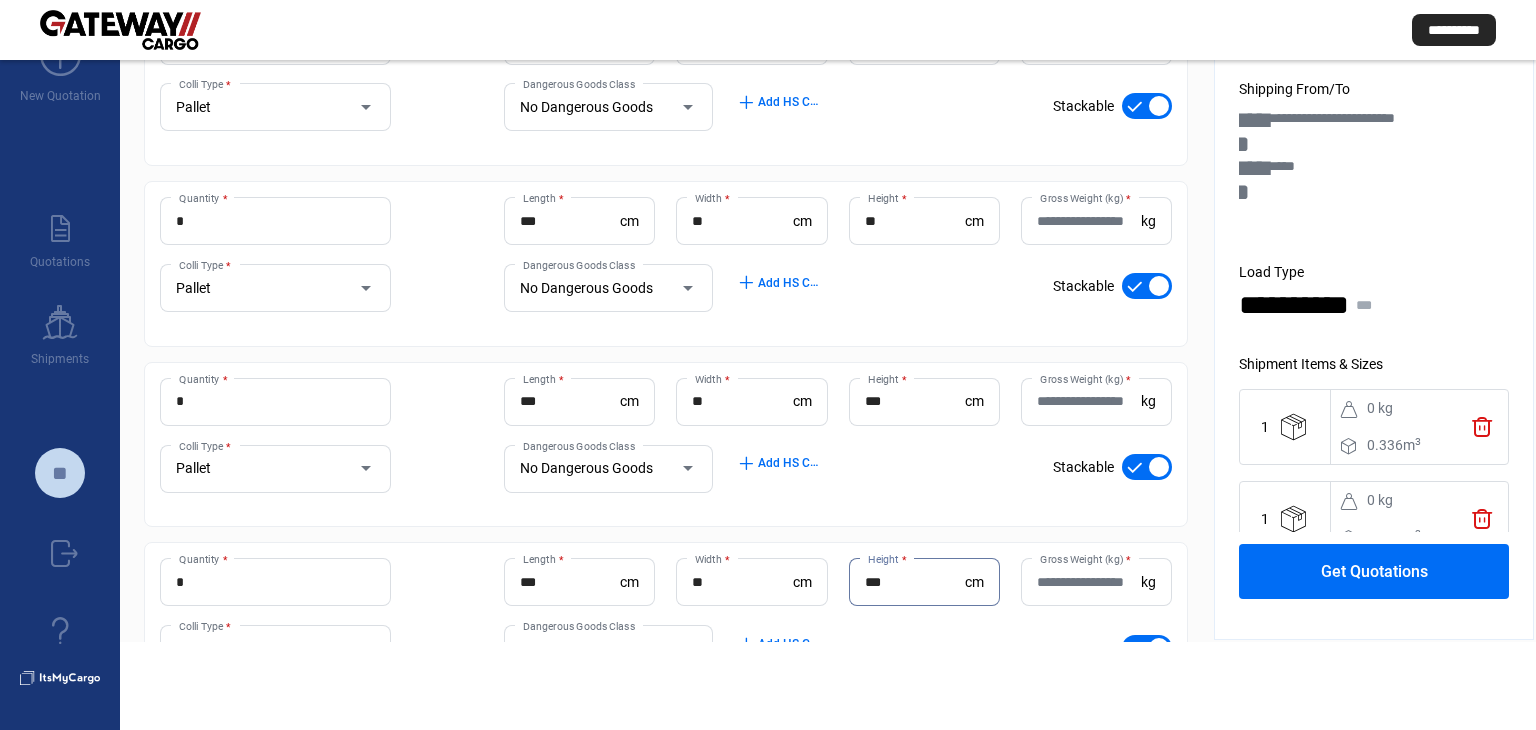 type on "***" 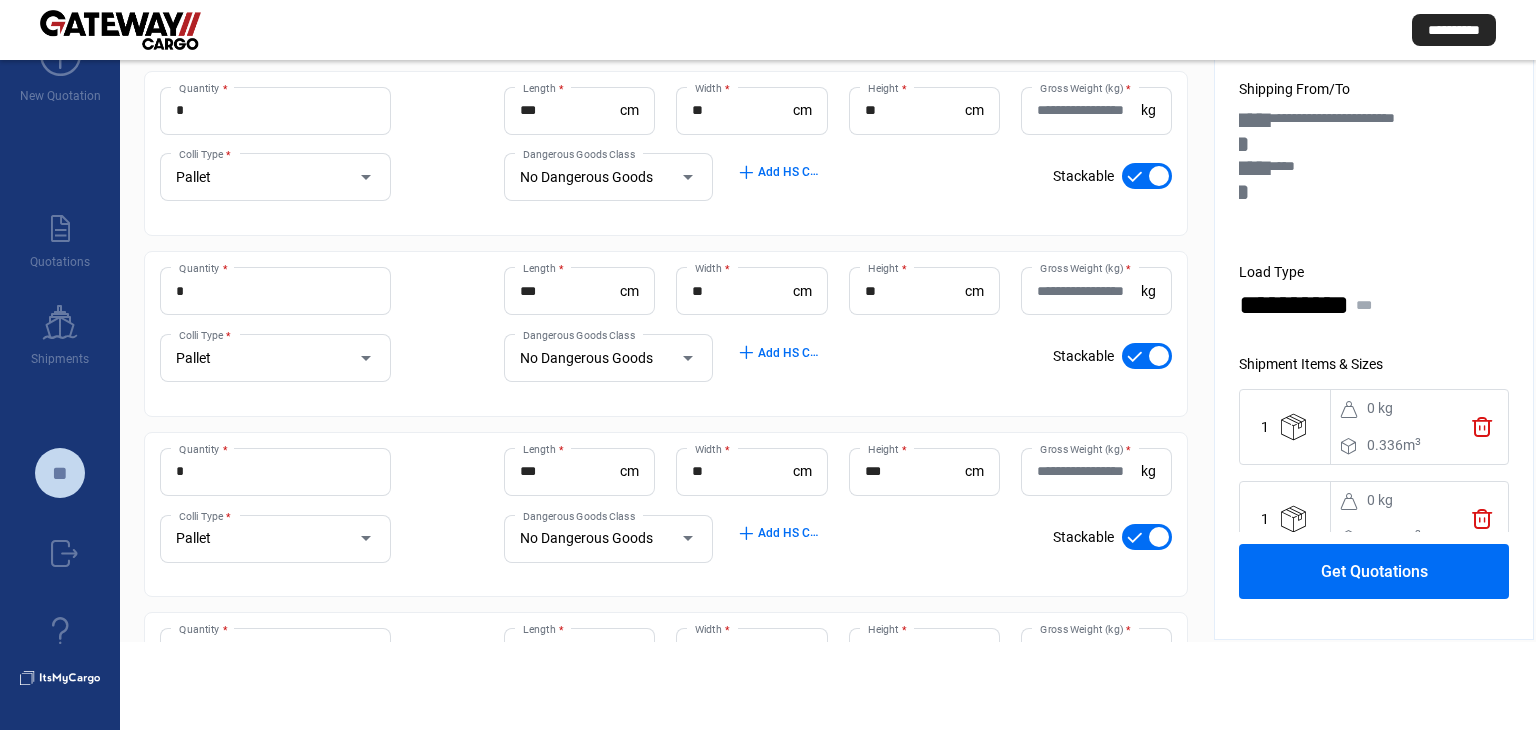 scroll, scrollTop: 714, scrollLeft: 0, axis: vertical 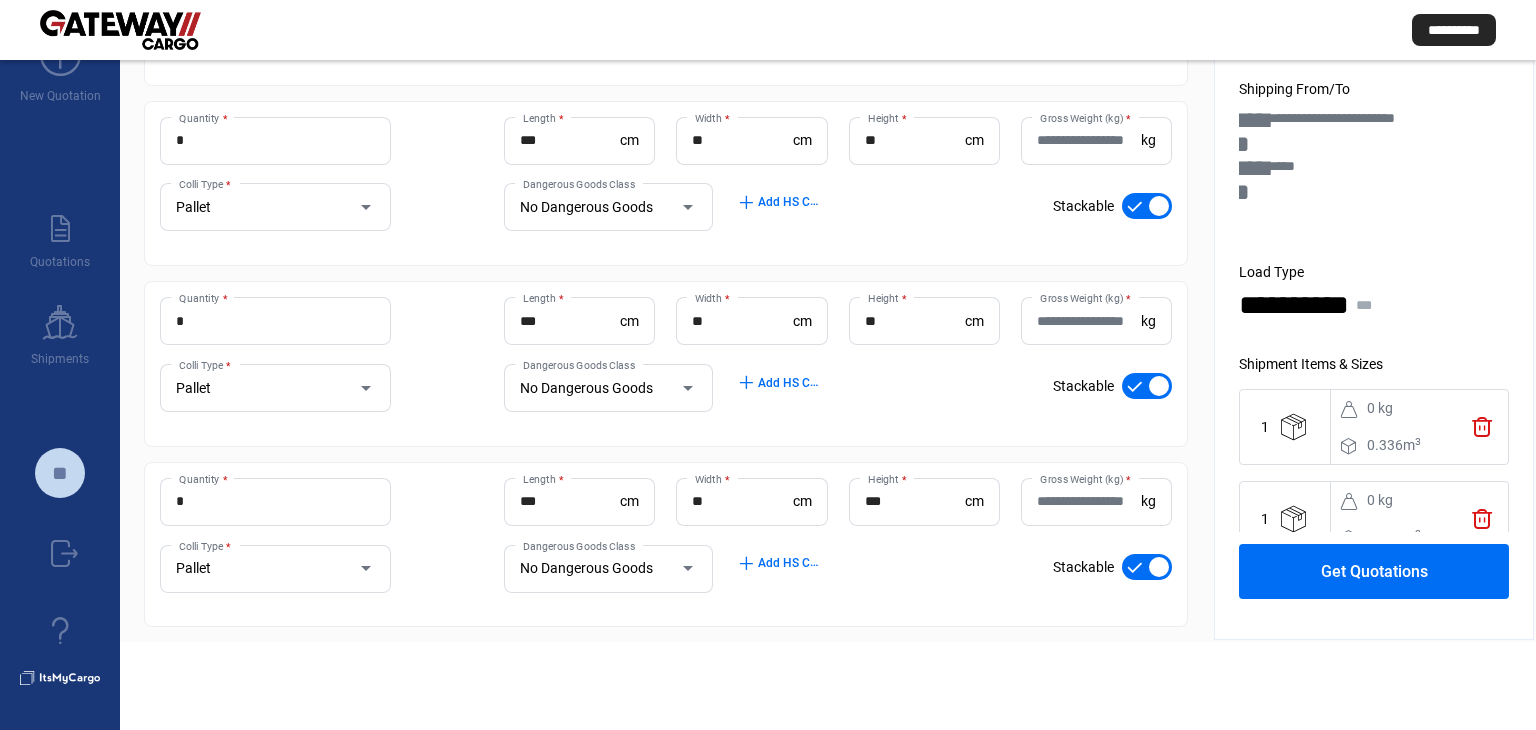 click on "*" at bounding box center [275, 140] 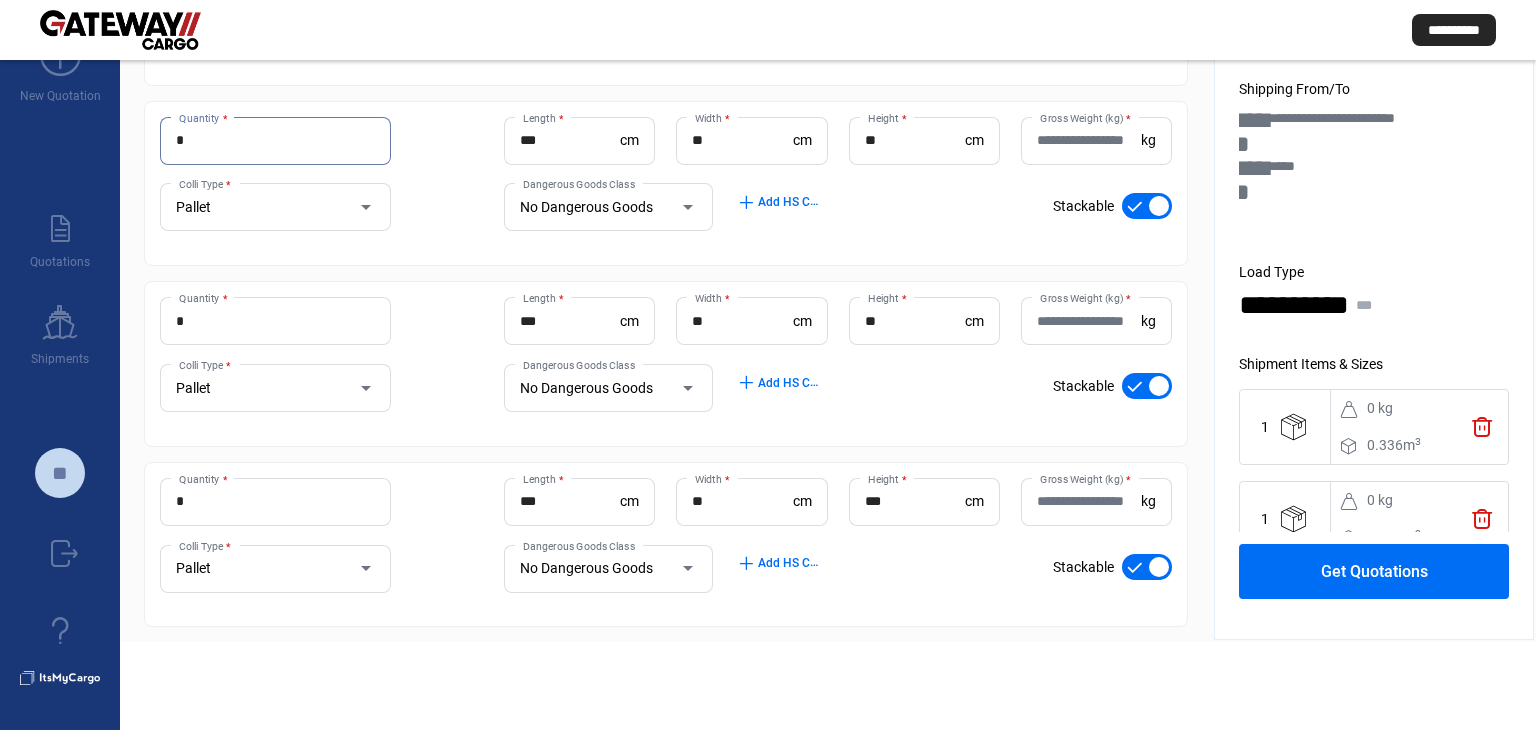 type on "*" 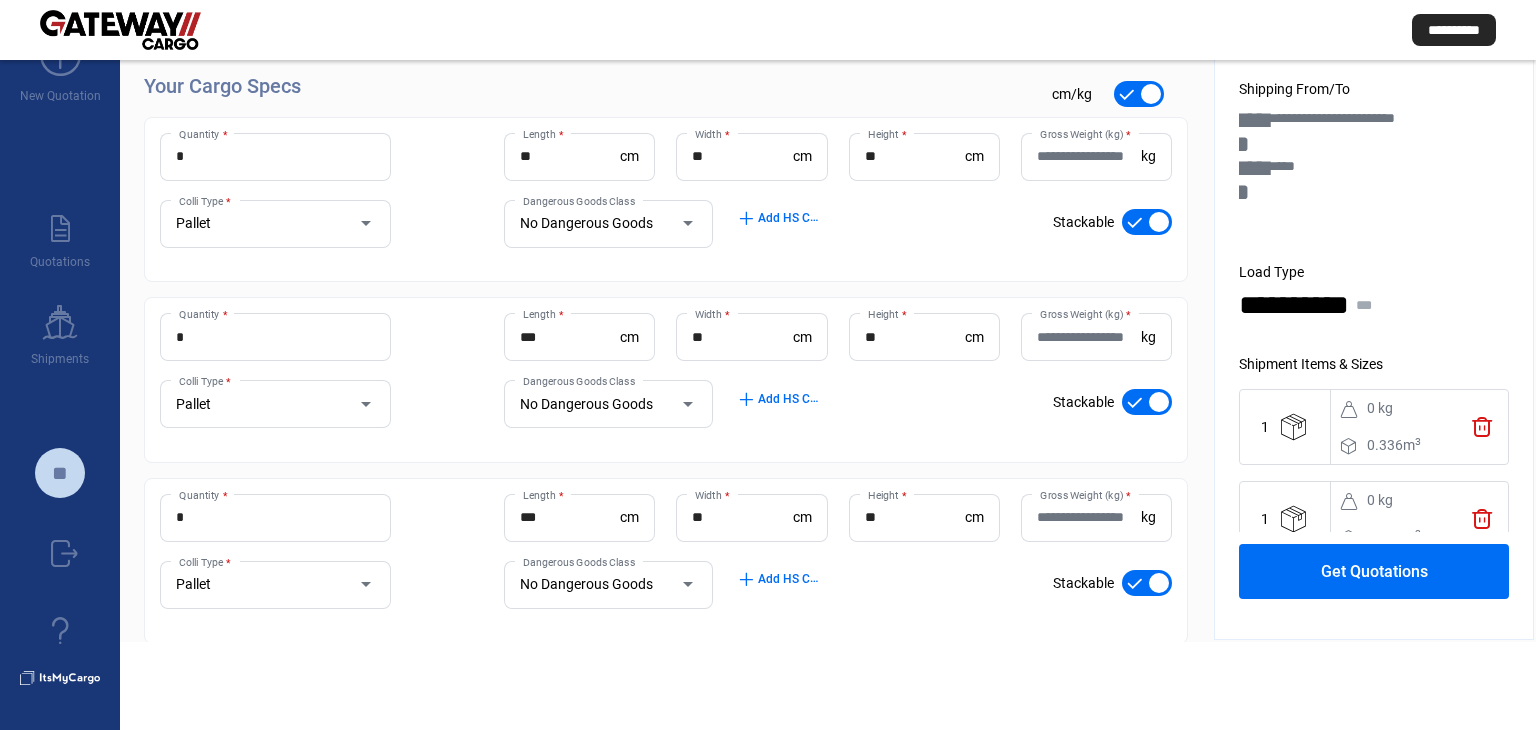 scroll, scrollTop: 122, scrollLeft: 0, axis: vertical 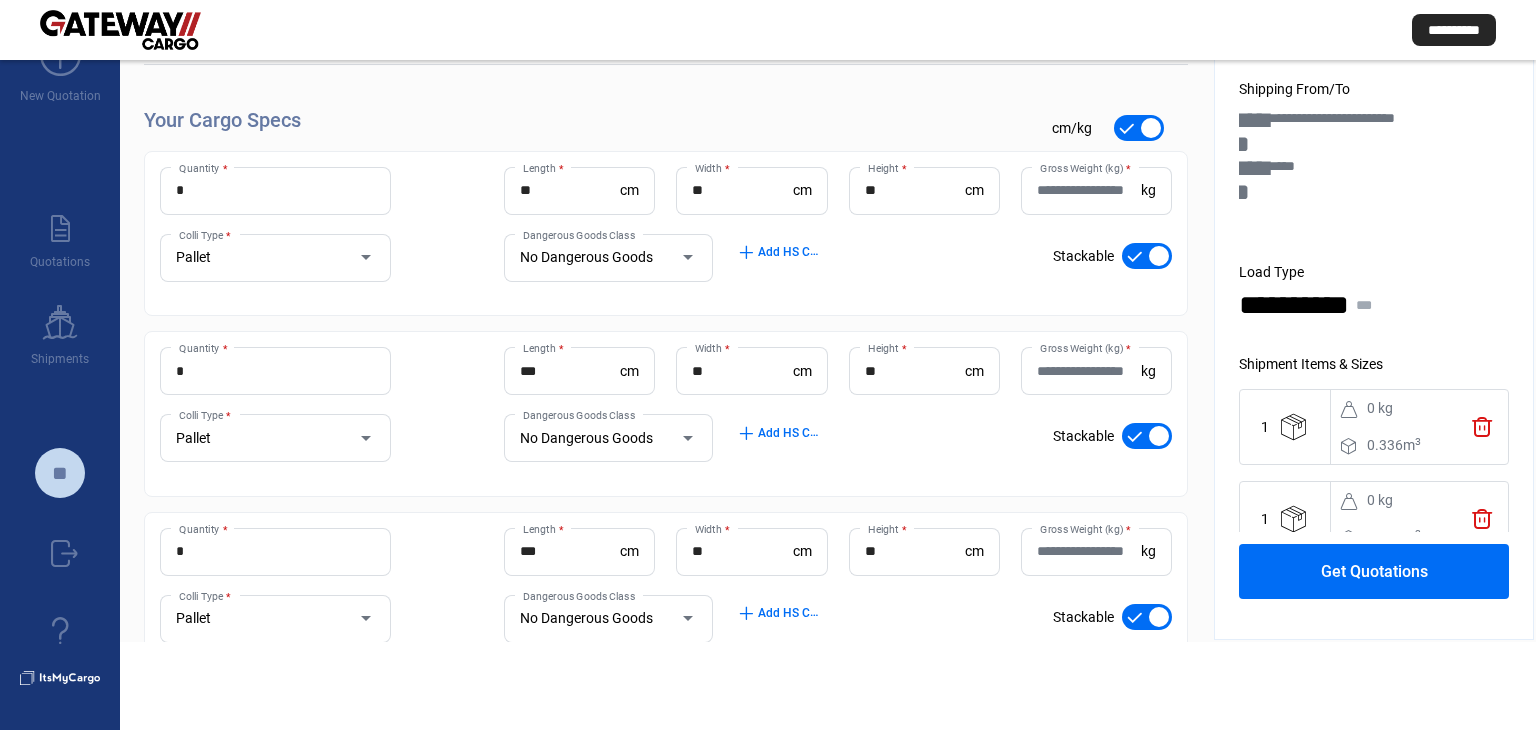 click on "Gross Weight (kg)  *" 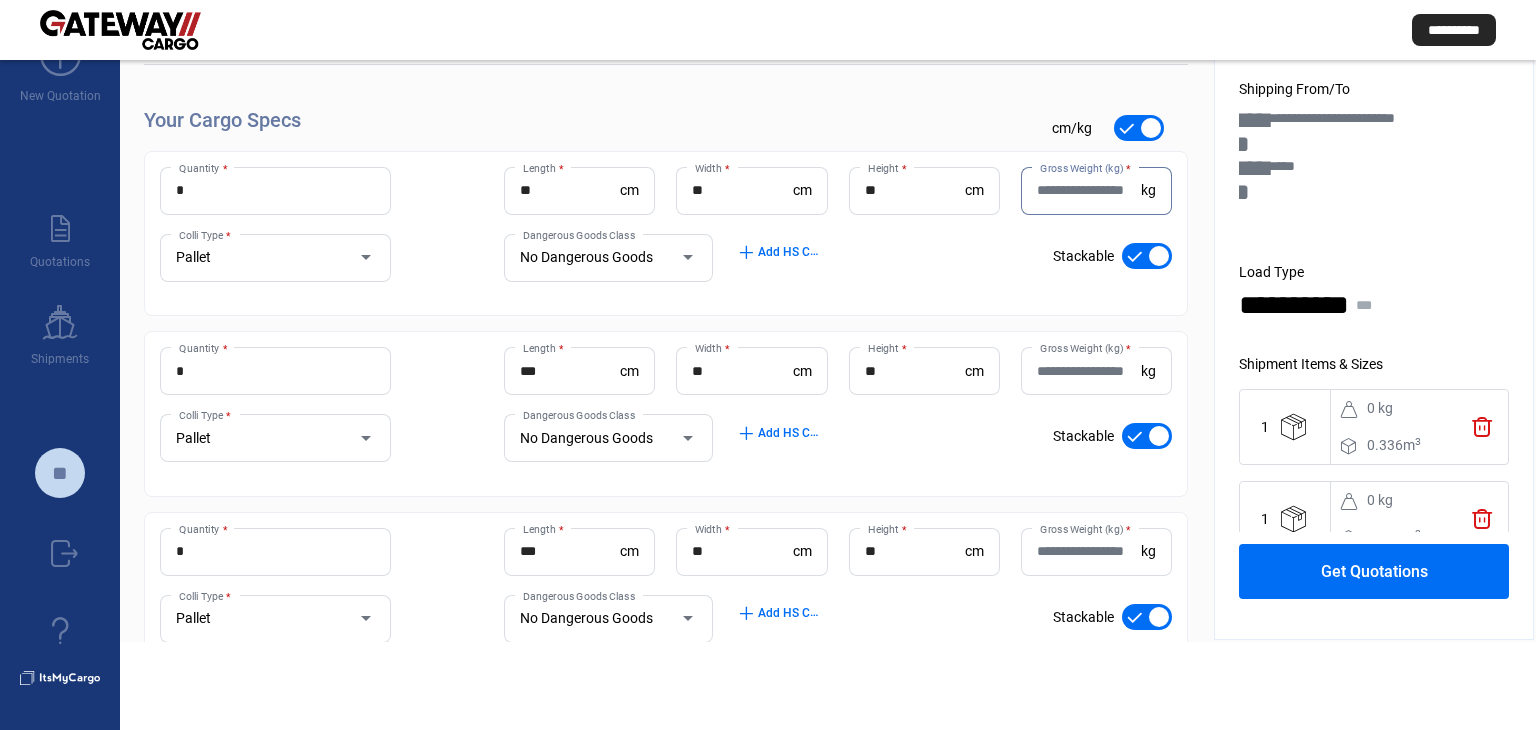 scroll, scrollTop: 22, scrollLeft: 0, axis: vertical 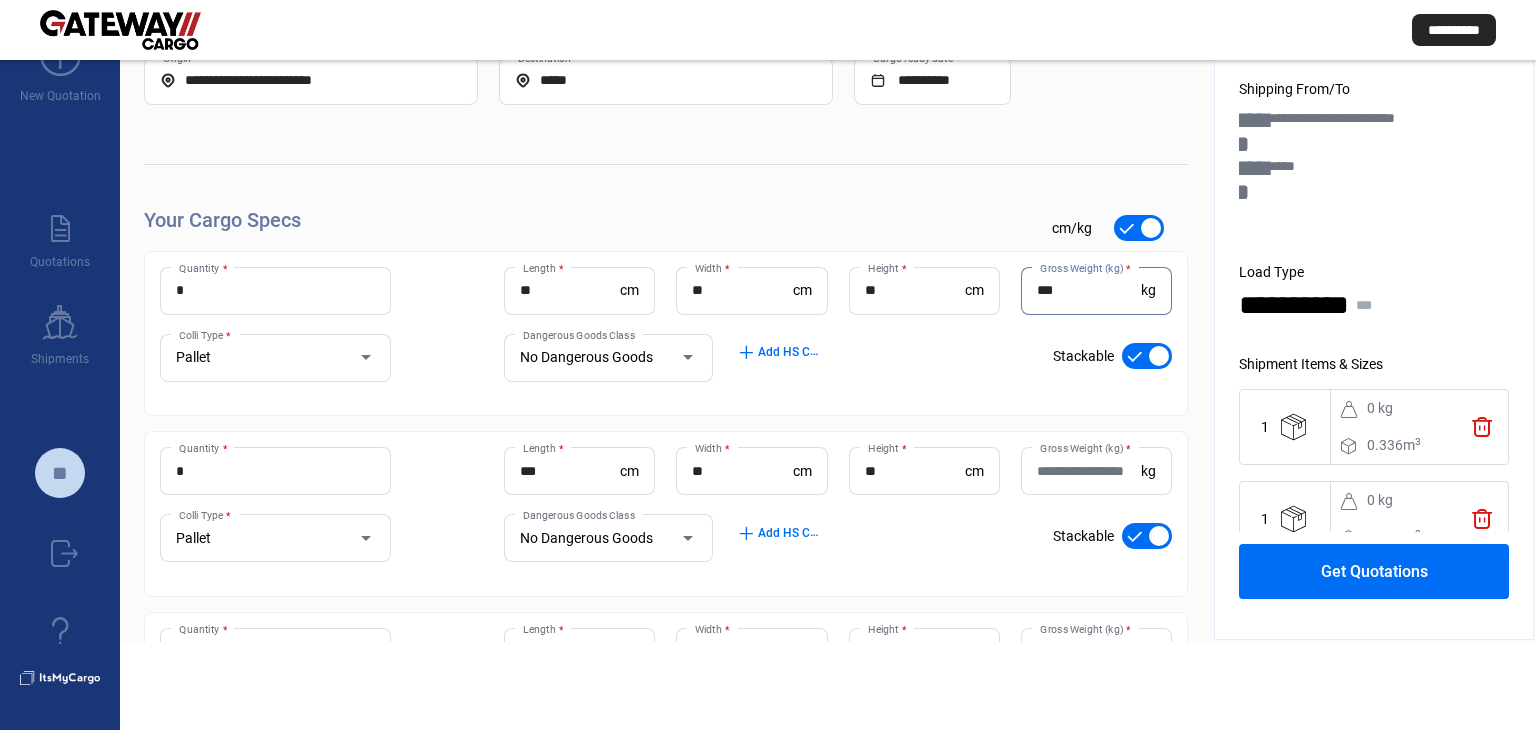 drag, startPoint x: 1059, startPoint y: 290, endPoint x: 947, endPoint y: 286, distance: 112.0714 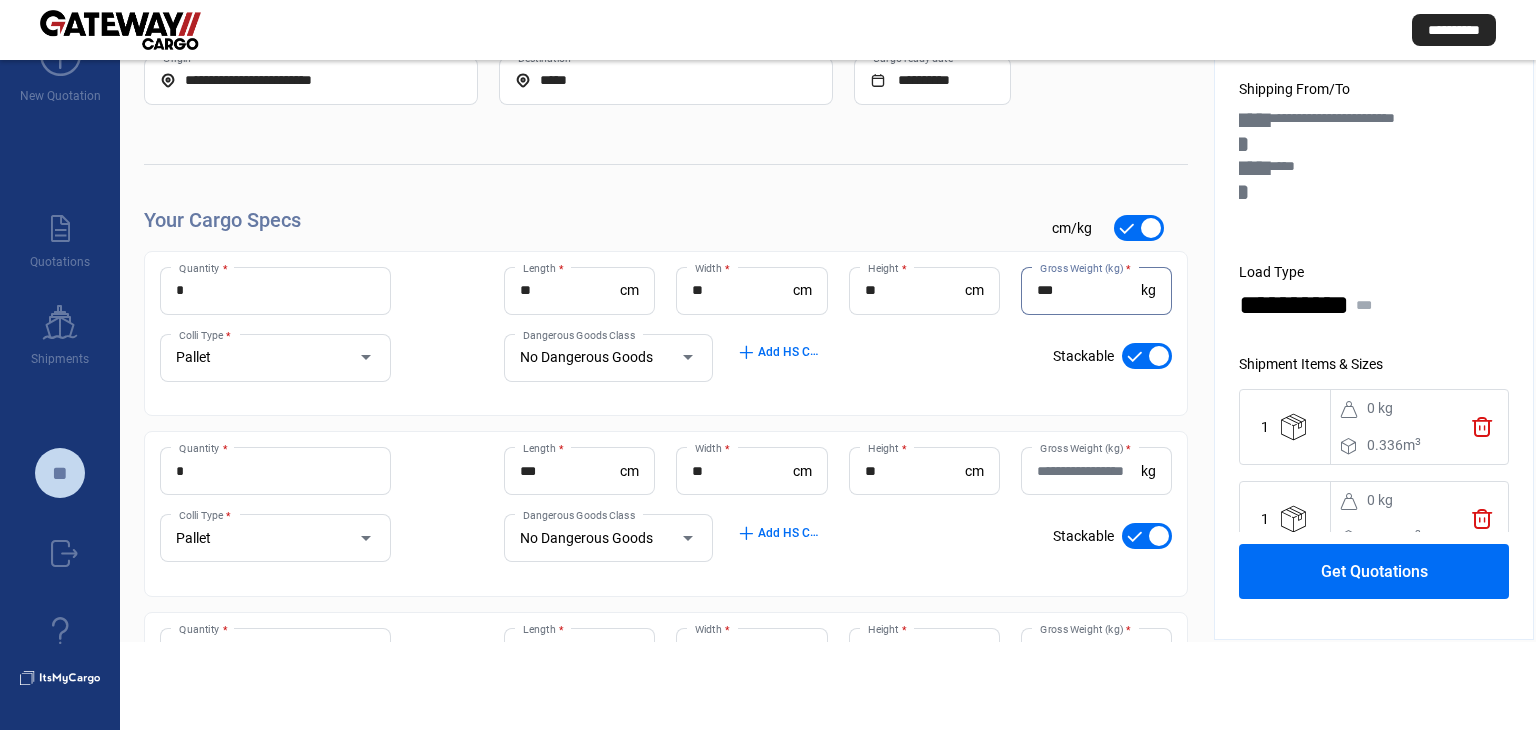 click on "** Length  * cm ** Width  * cm ** Height  * cm *** Gross Weight (kg)  * kg" 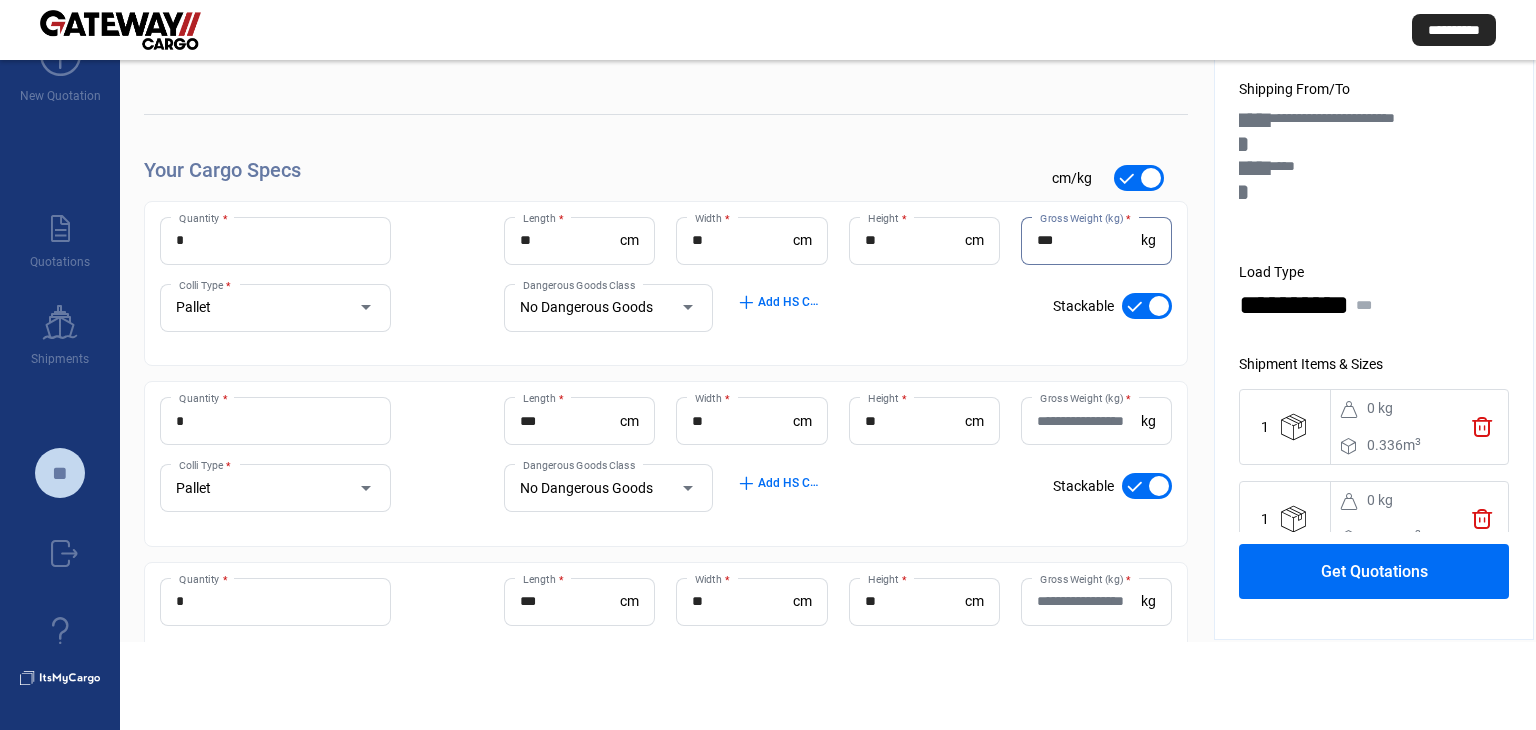 scroll, scrollTop: 222, scrollLeft: 0, axis: vertical 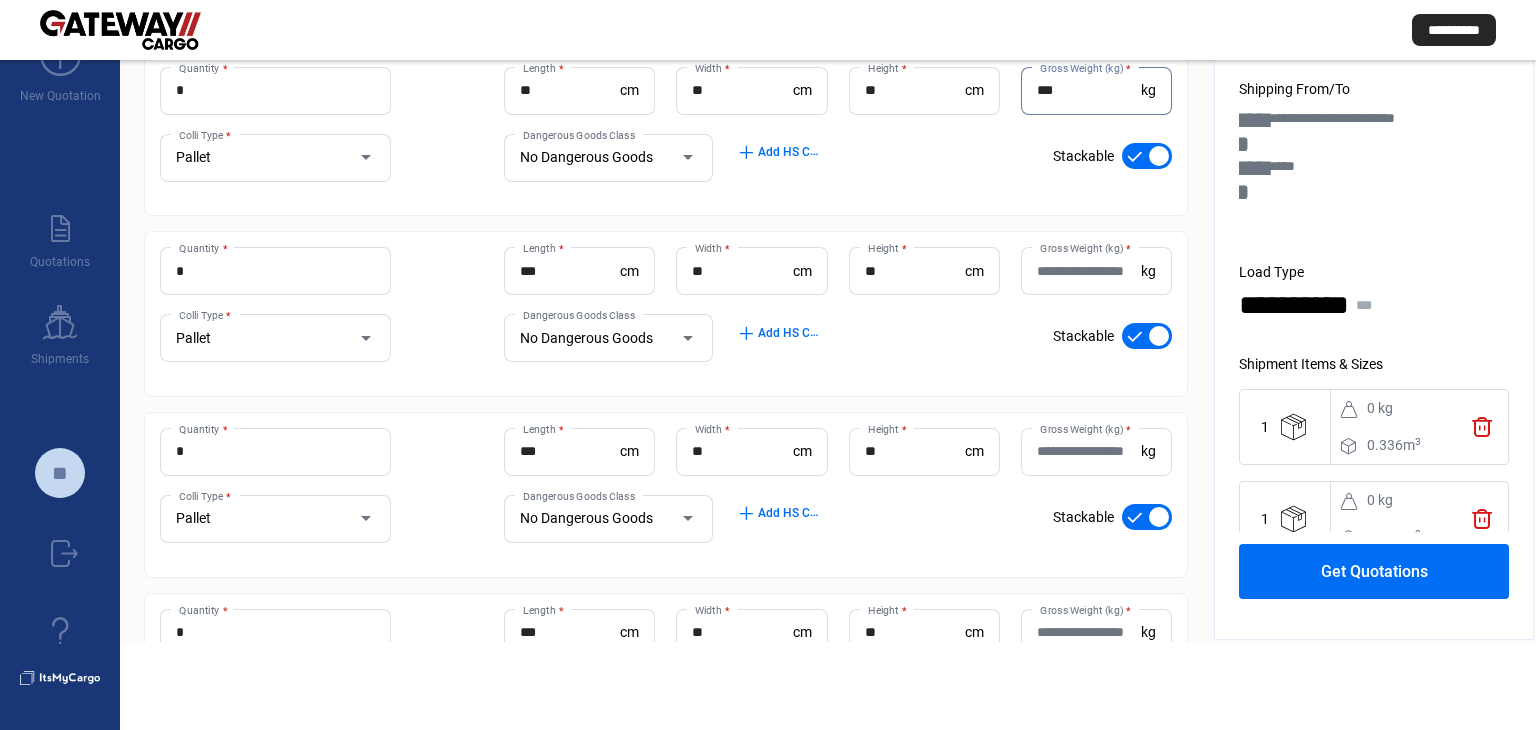 type on "***" 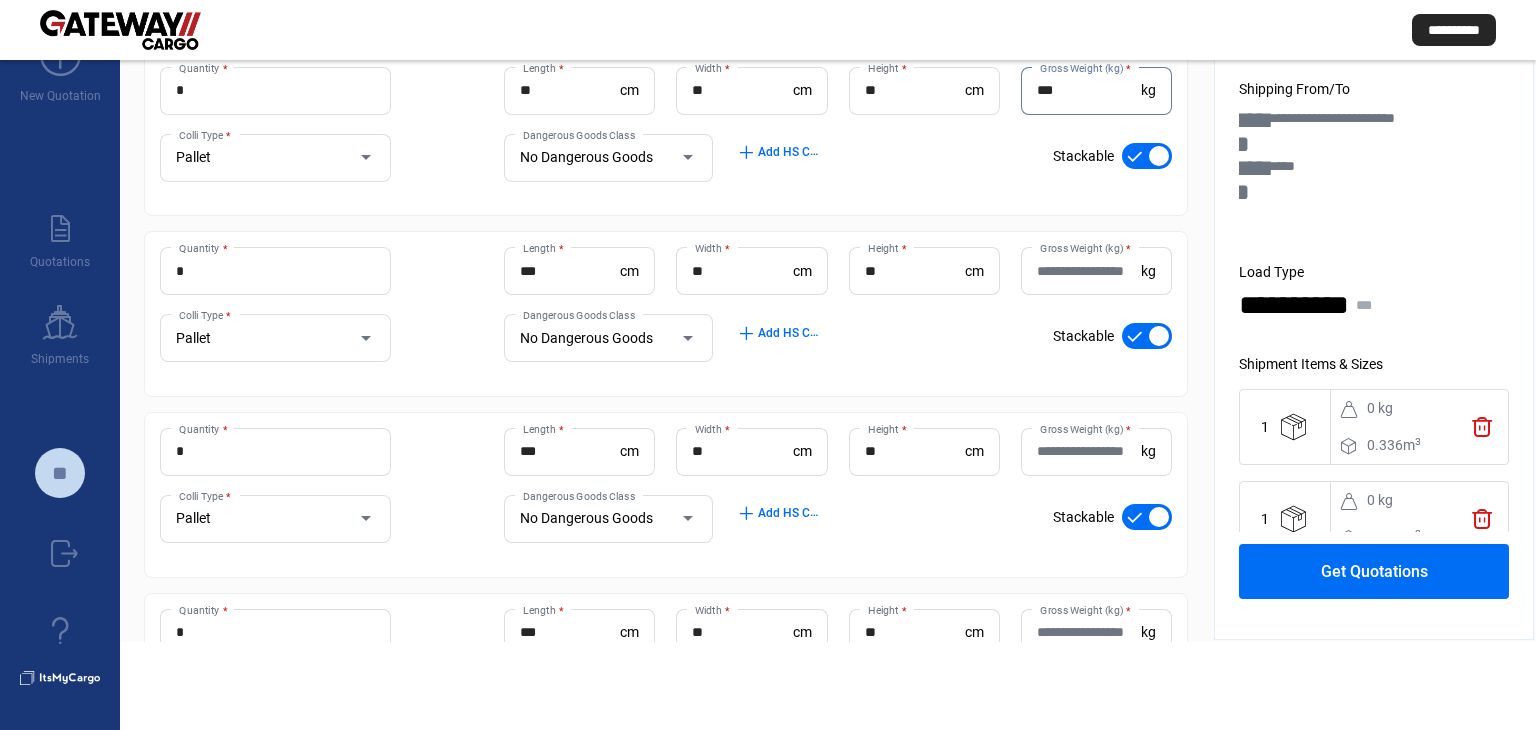 click on "Gross Weight (kg)  *" at bounding box center (1089, 271) 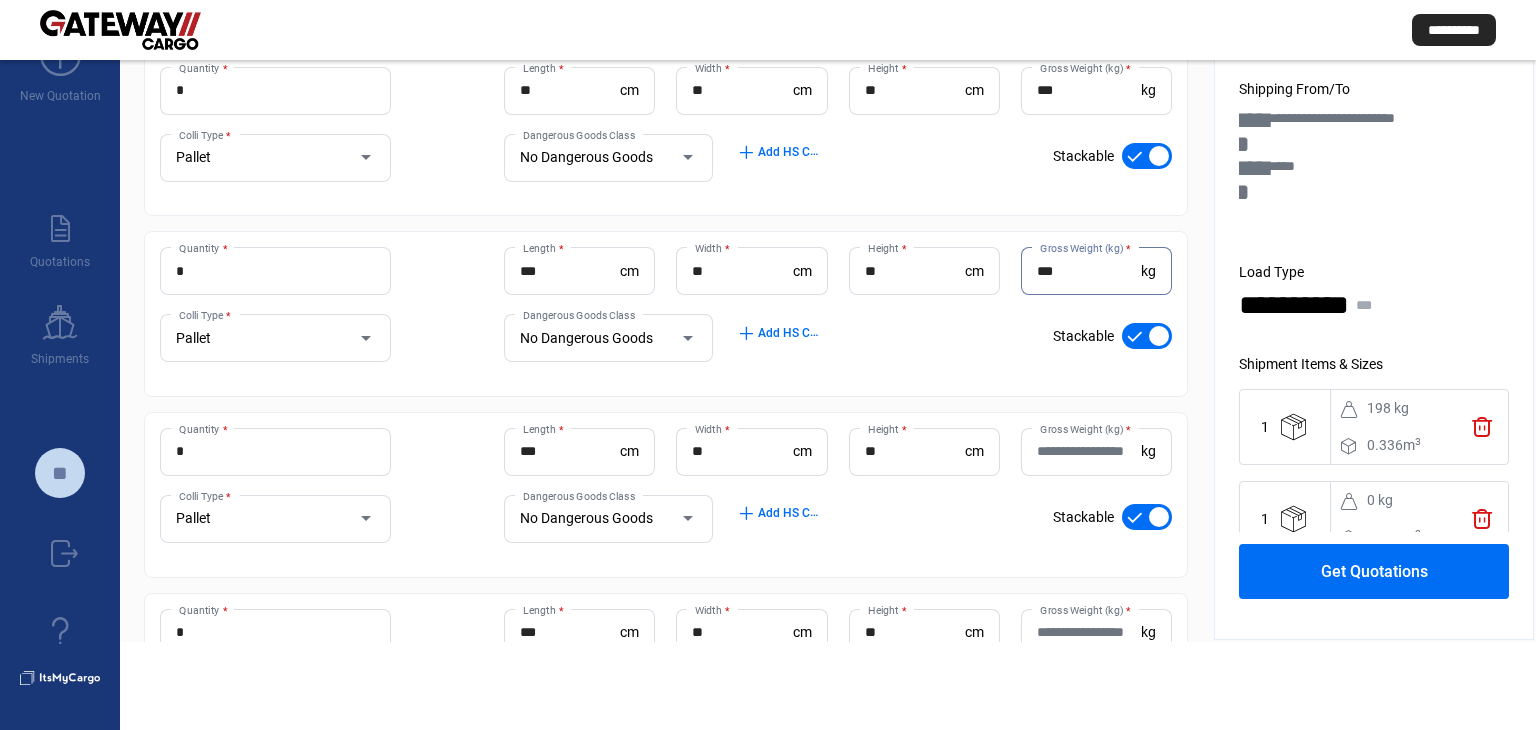 type on "***" 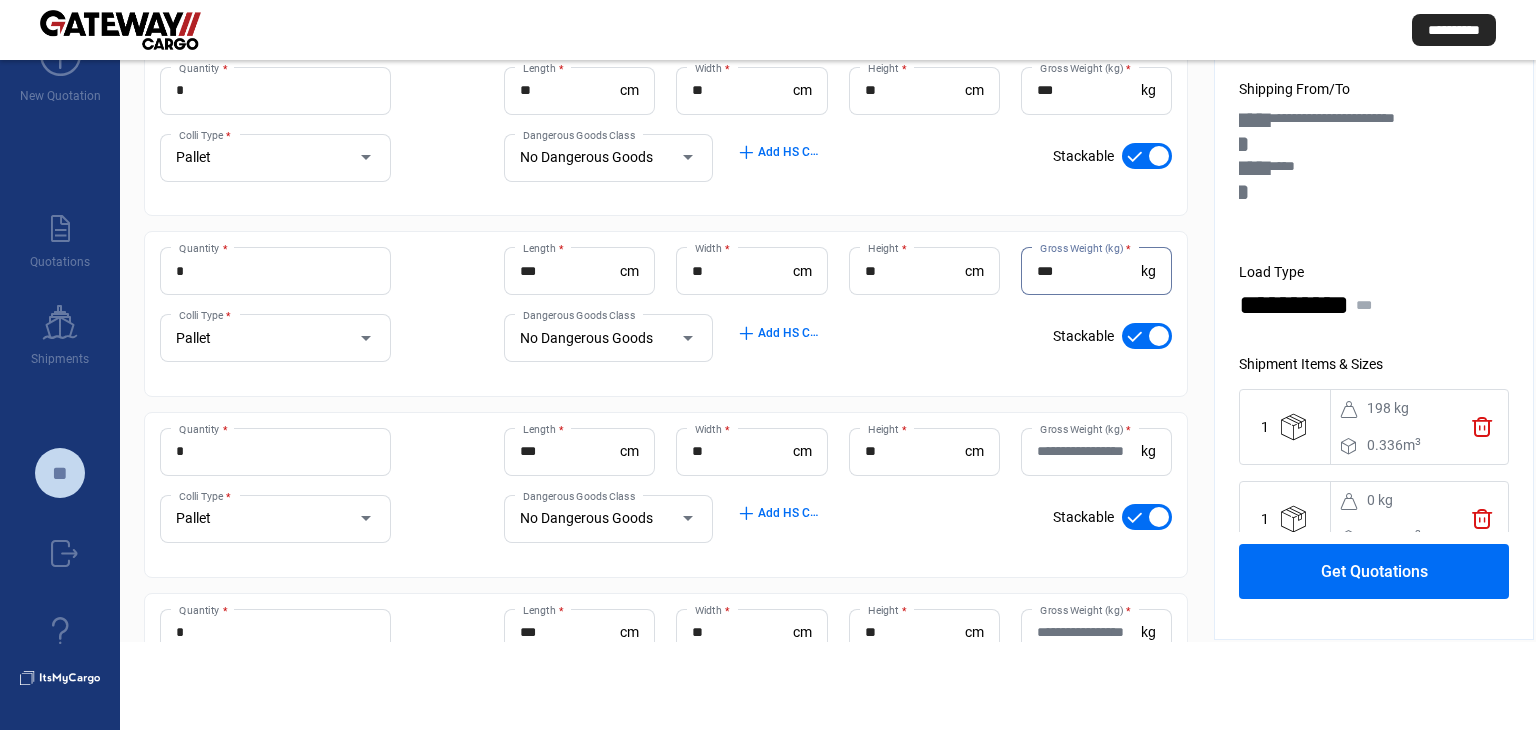 click on "Gross Weight (kg)  *" at bounding box center (1089, 451) 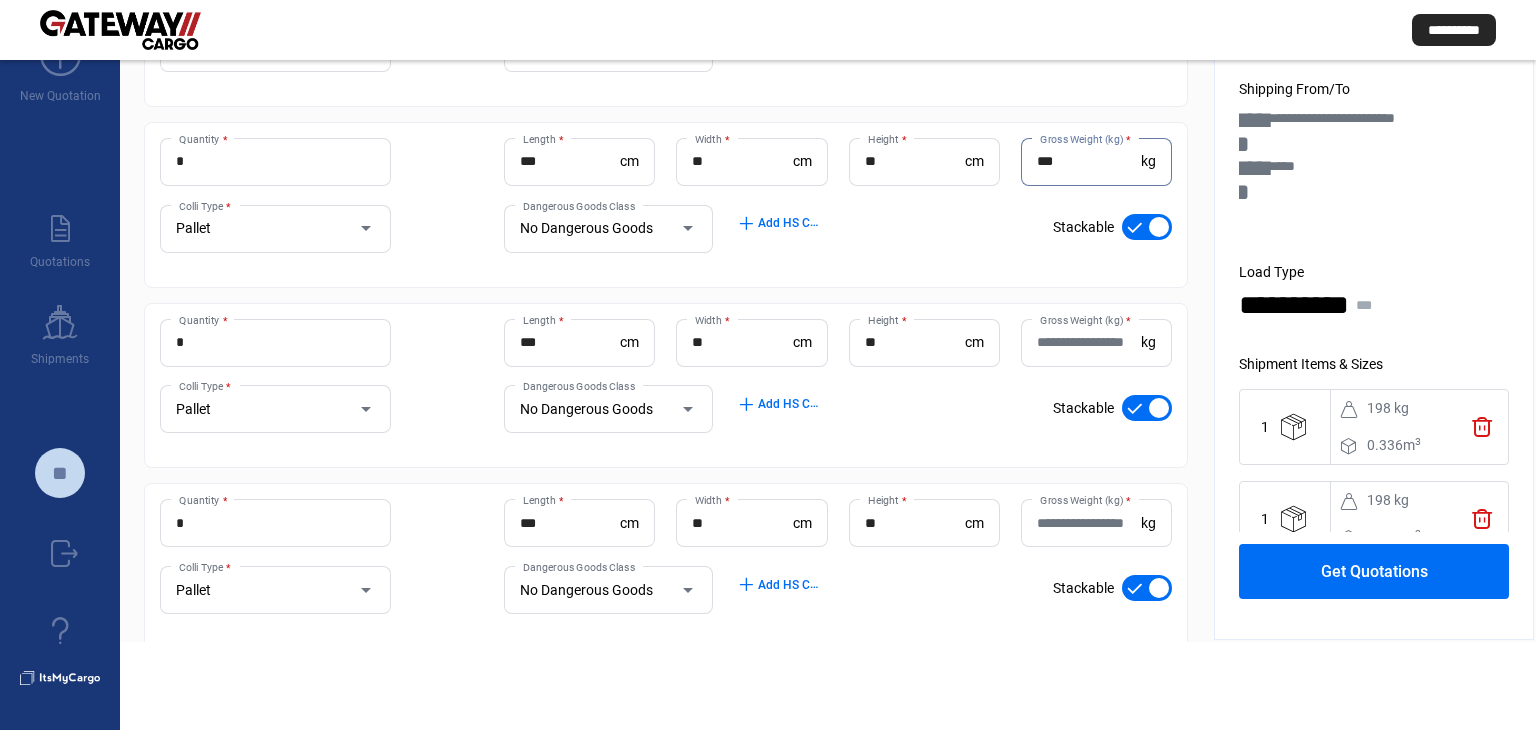 scroll, scrollTop: 522, scrollLeft: 0, axis: vertical 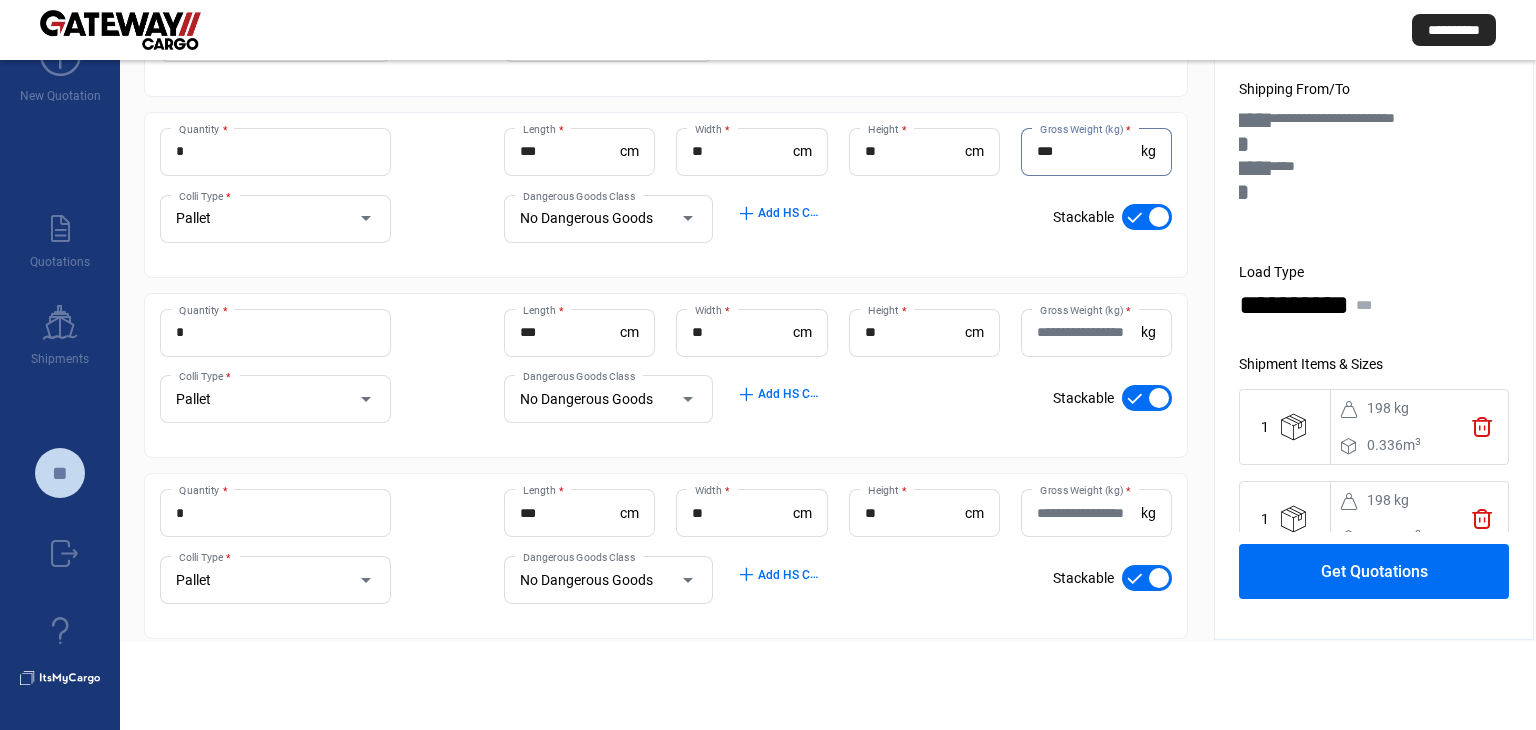 type on "***" 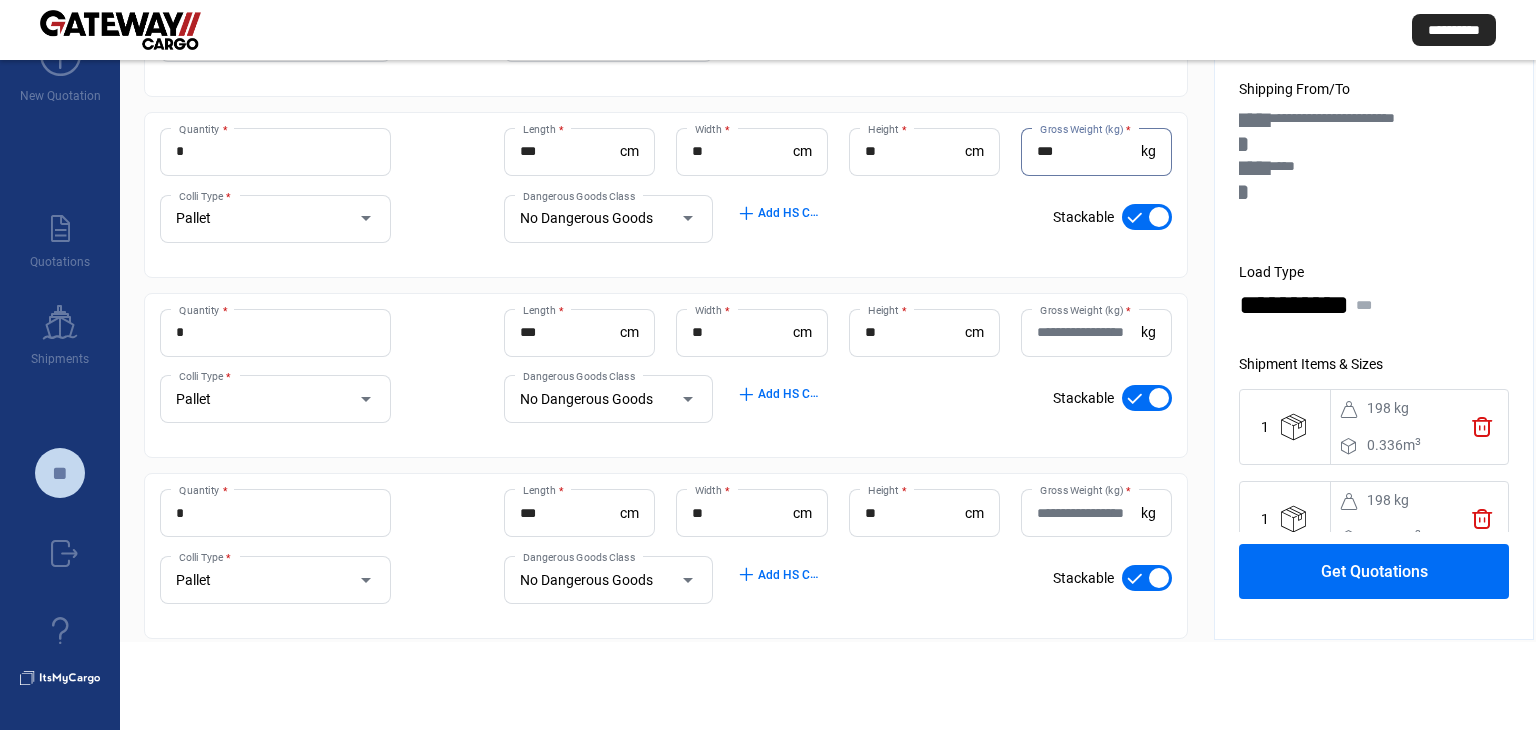 click on "Gross Weight (kg)  *" at bounding box center [1089, 332] 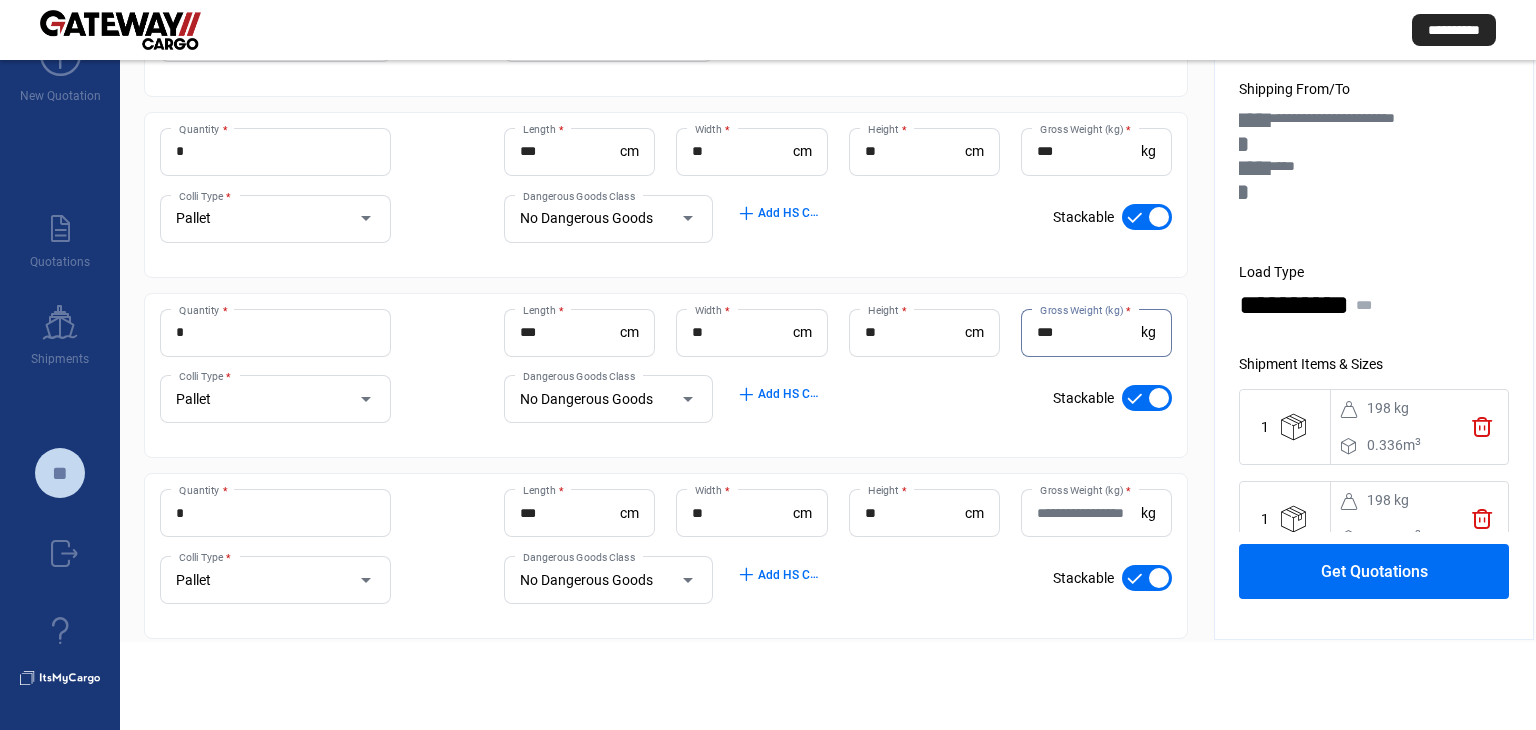 type on "***" 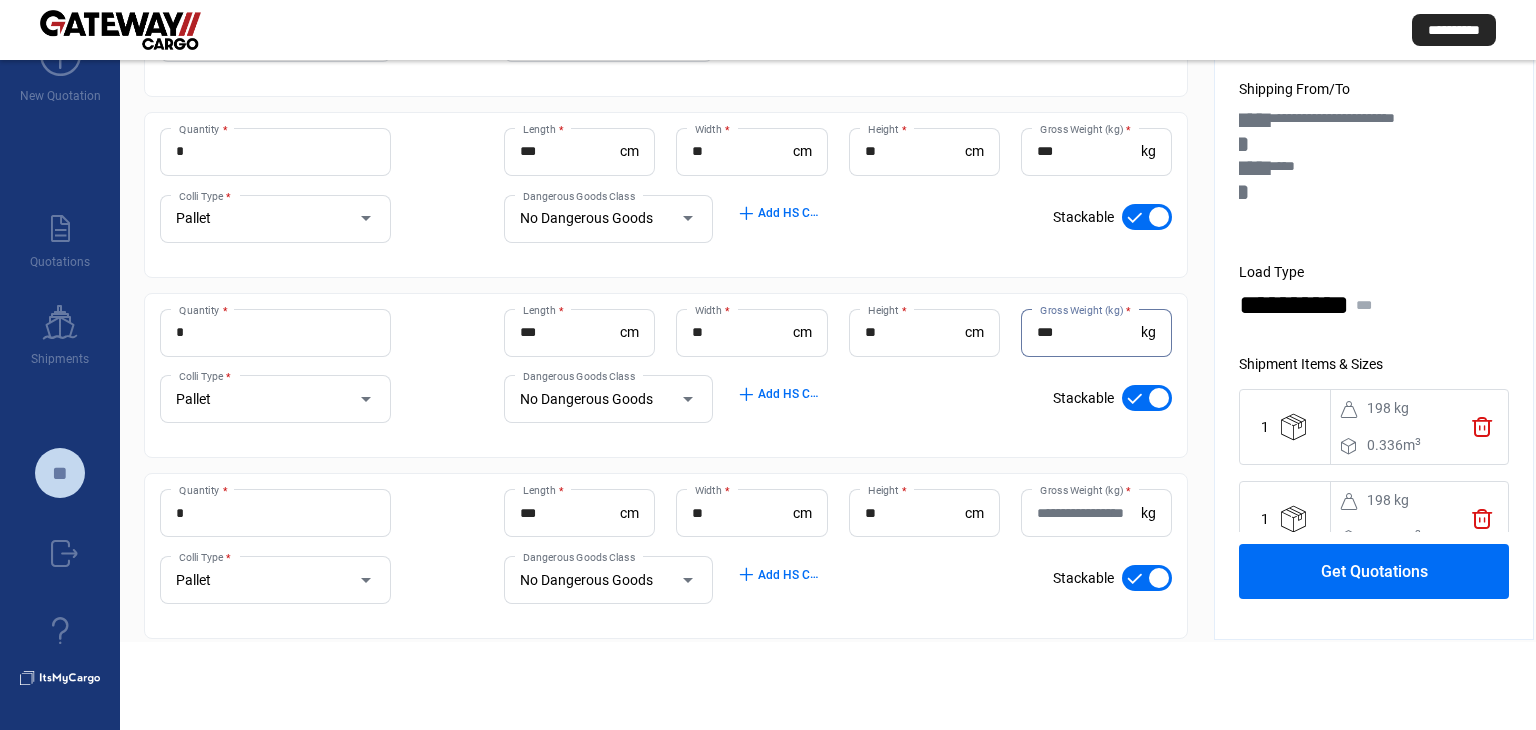 click on "Gross Weight (kg)  *" at bounding box center (1089, 513) 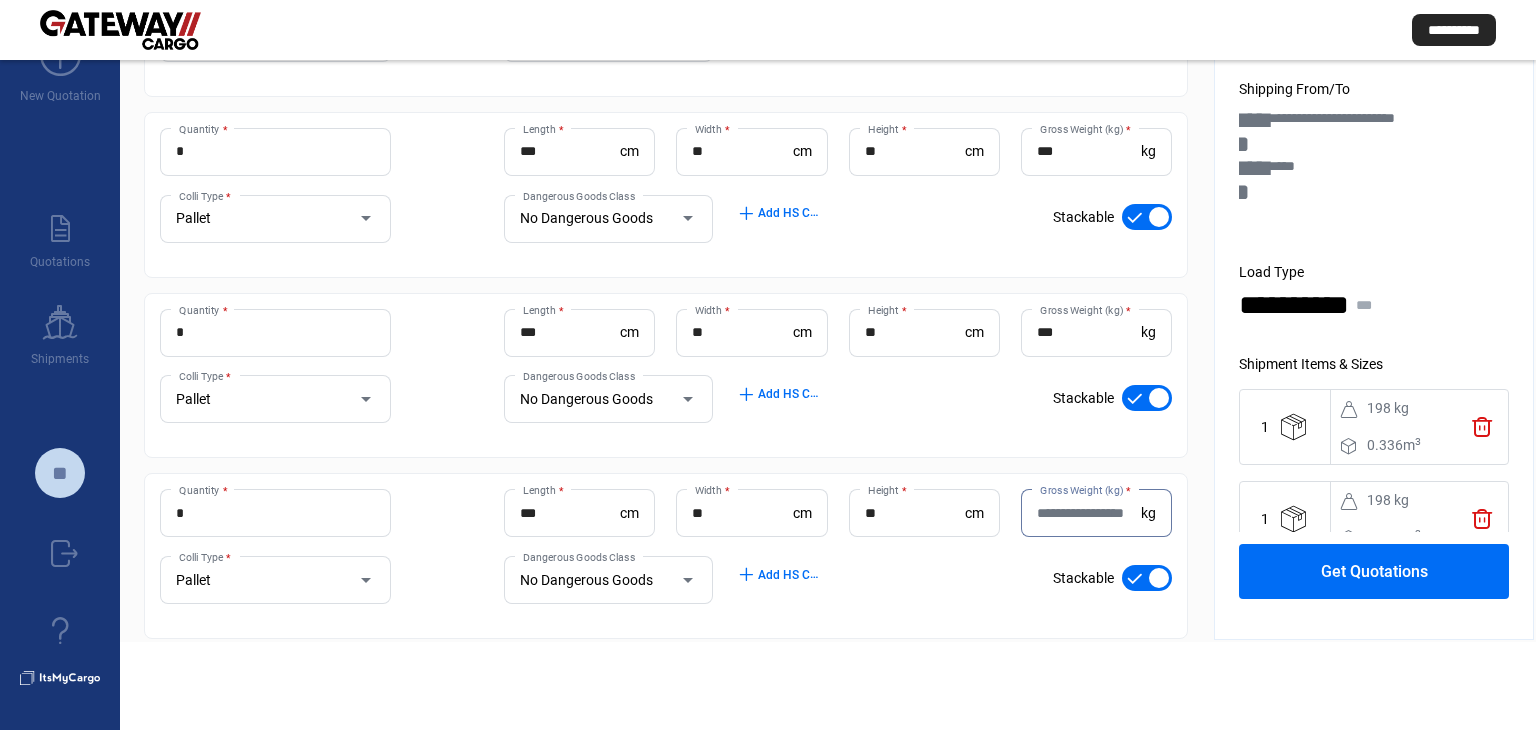 paste on "***" 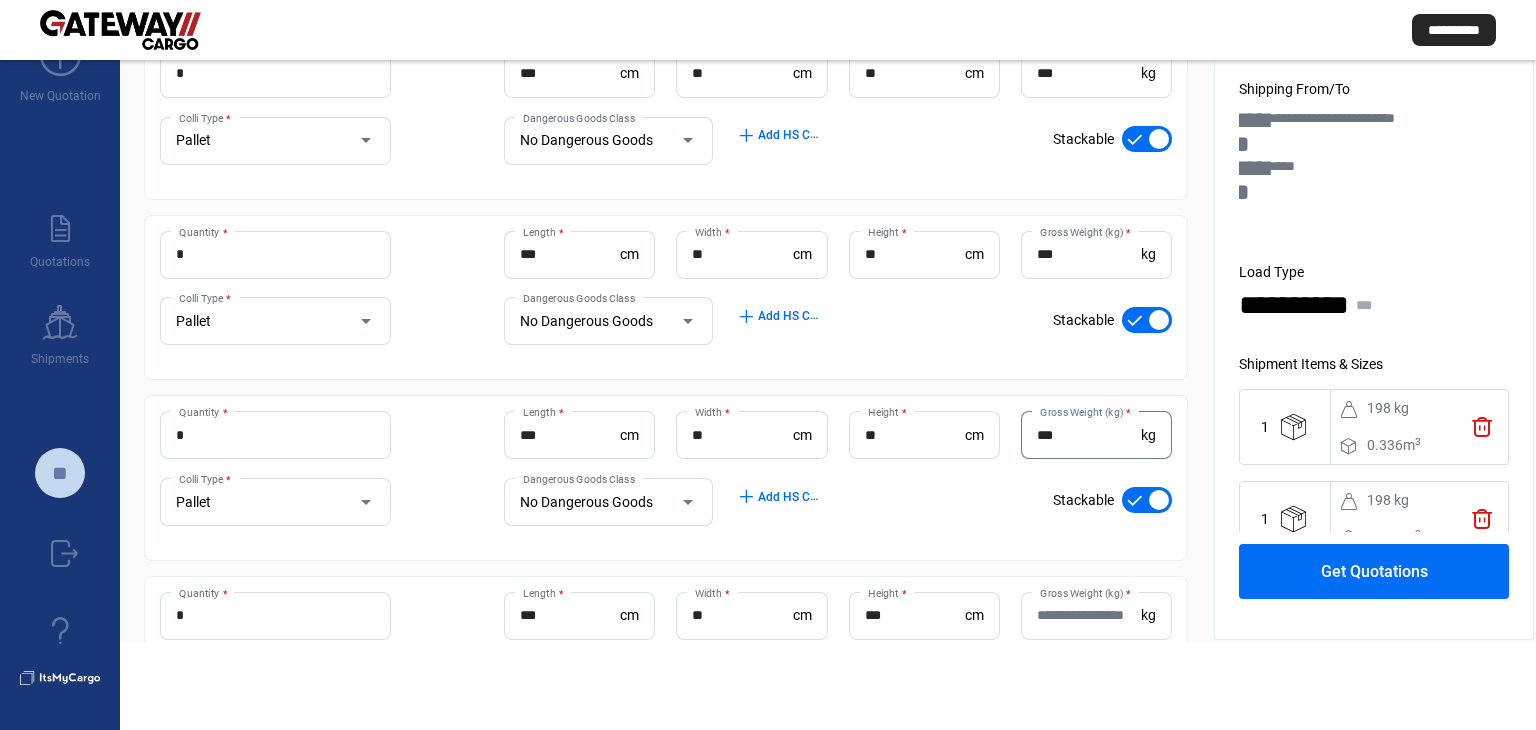 scroll, scrollTop: 722, scrollLeft: 0, axis: vertical 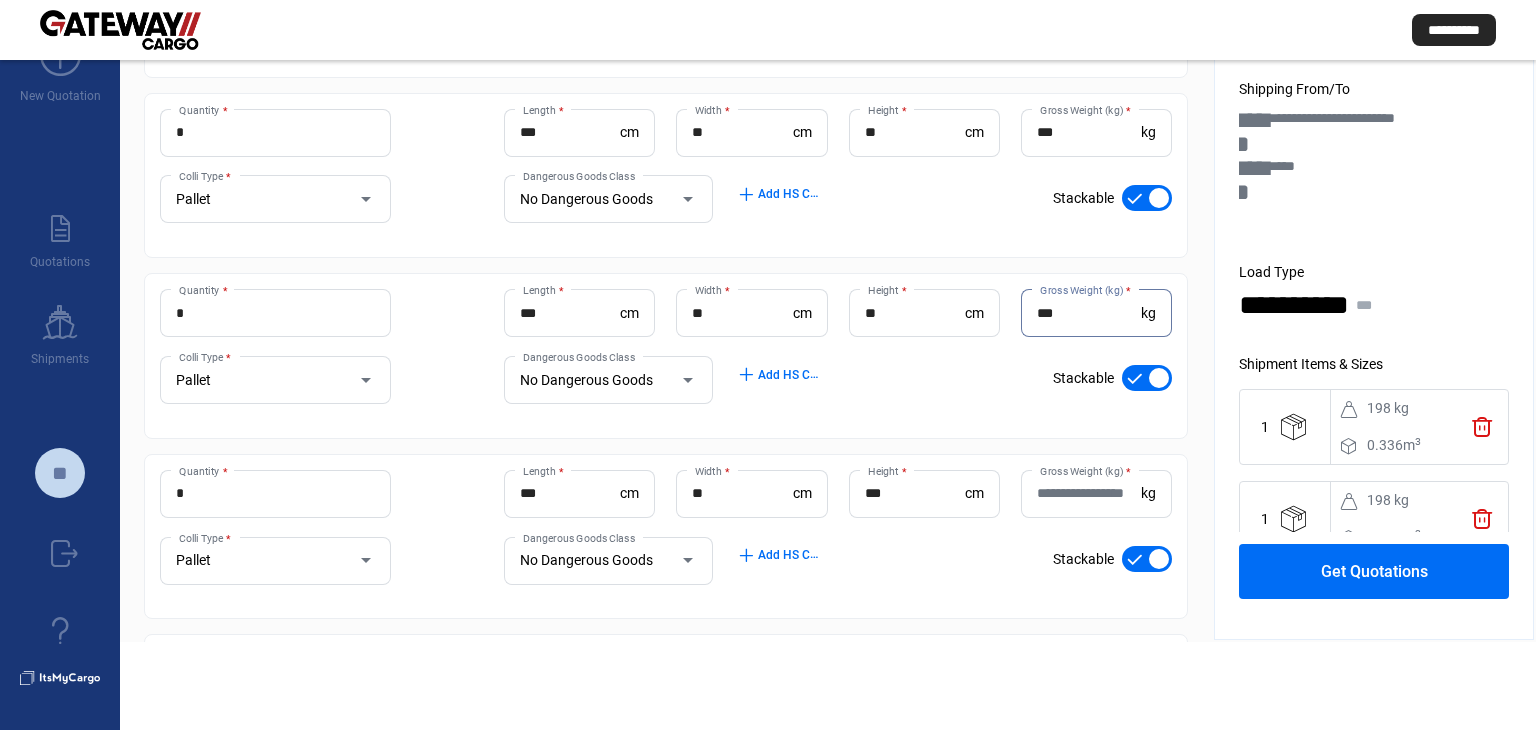 type on "***" 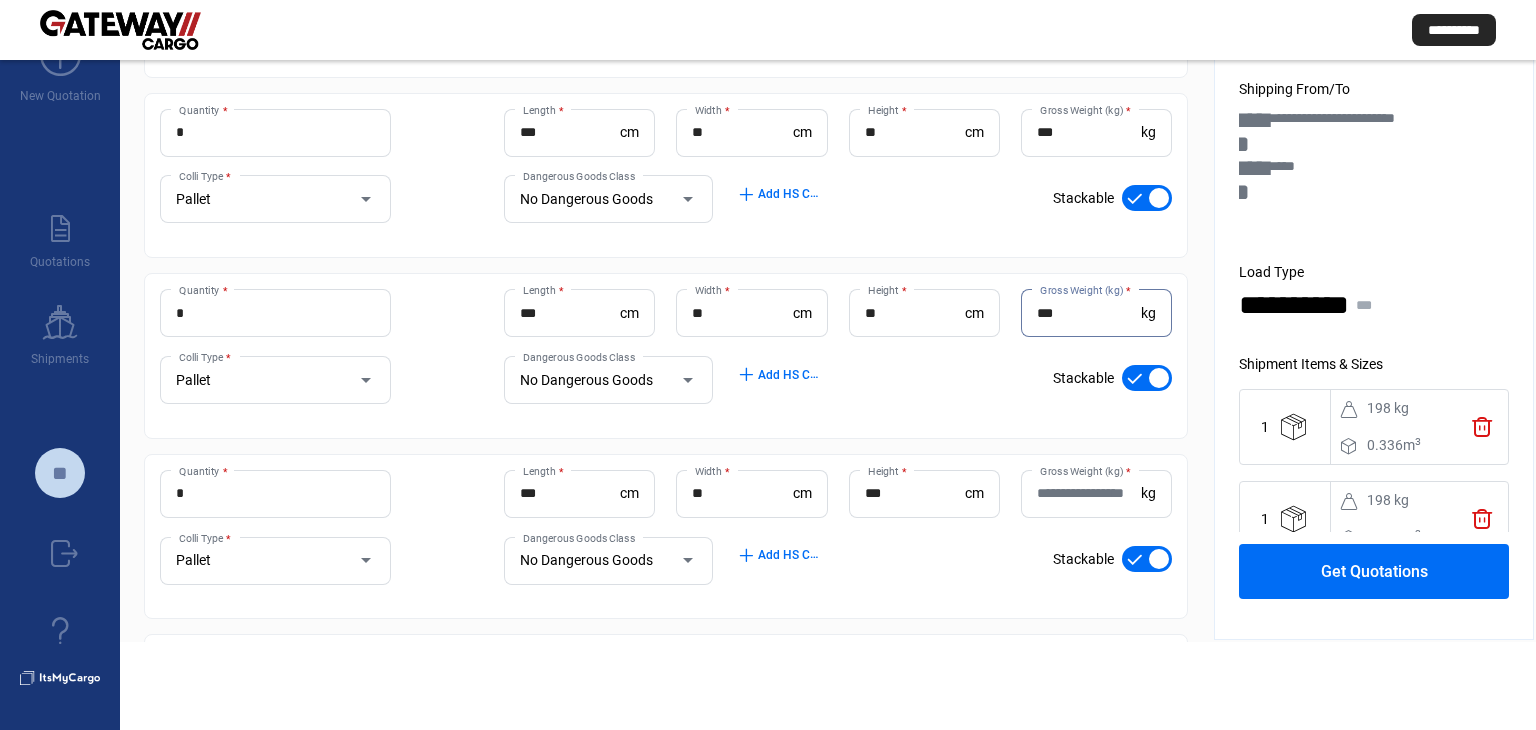 click on "Gross Weight (kg)  *" at bounding box center (1089, 493) 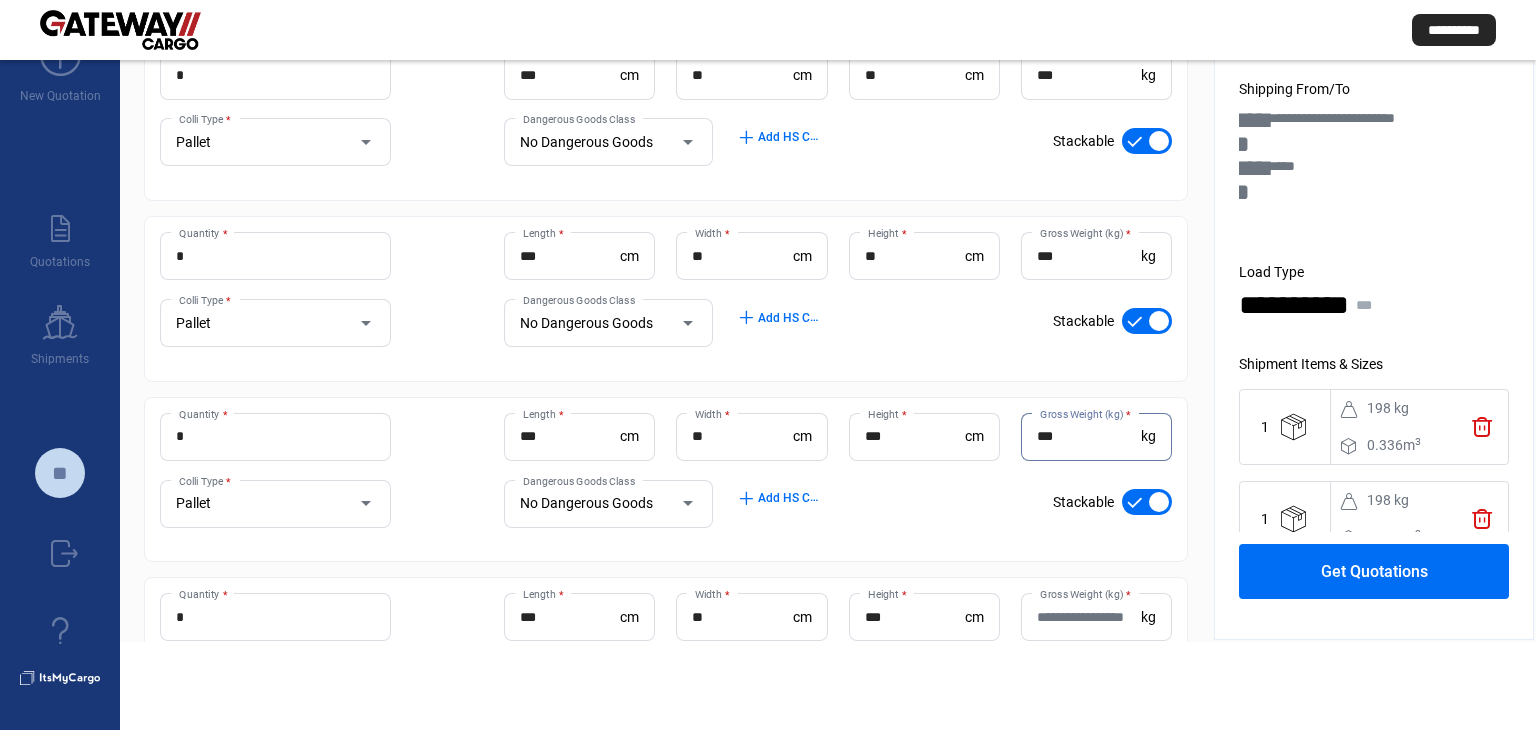 scroll, scrollTop: 922, scrollLeft: 0, axis: vertical 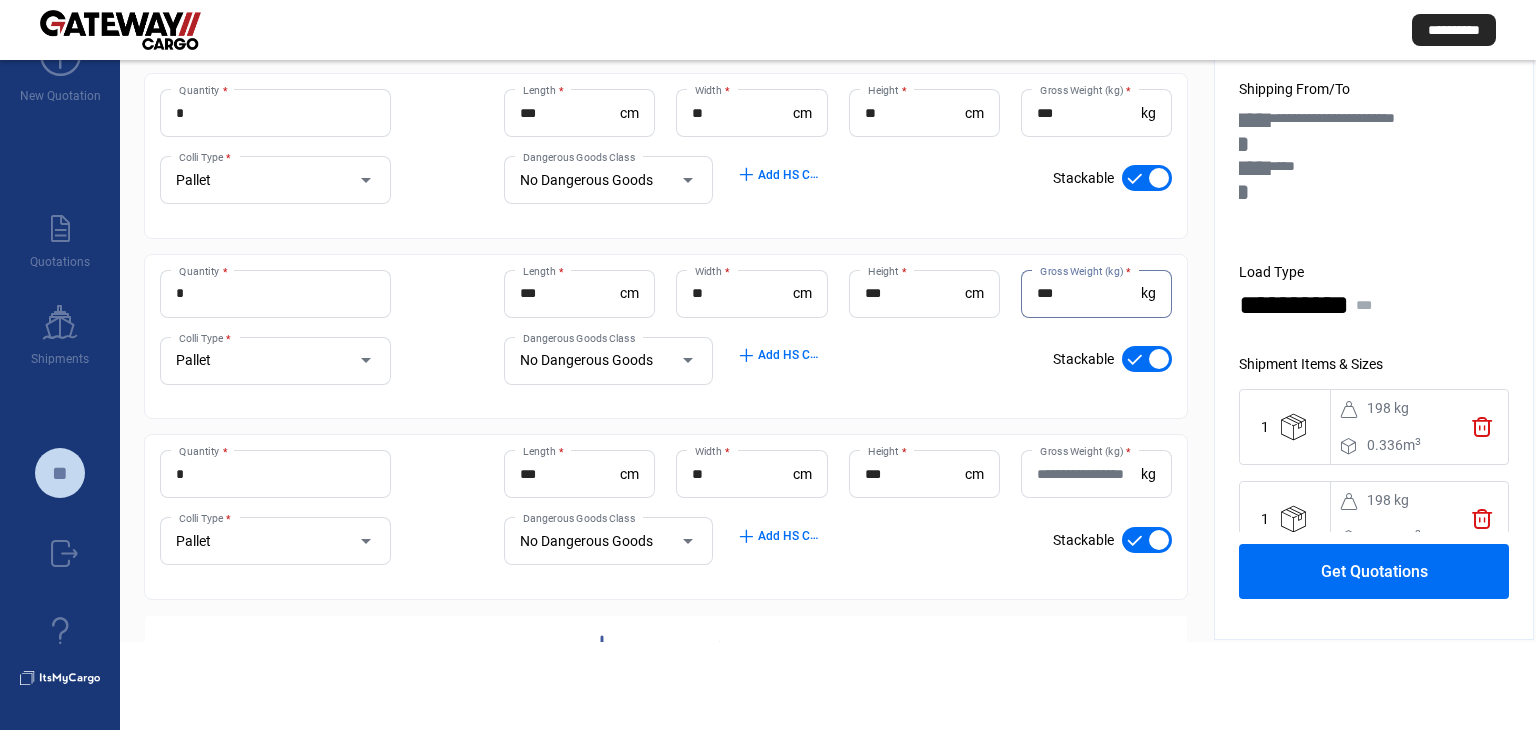 type on "***" 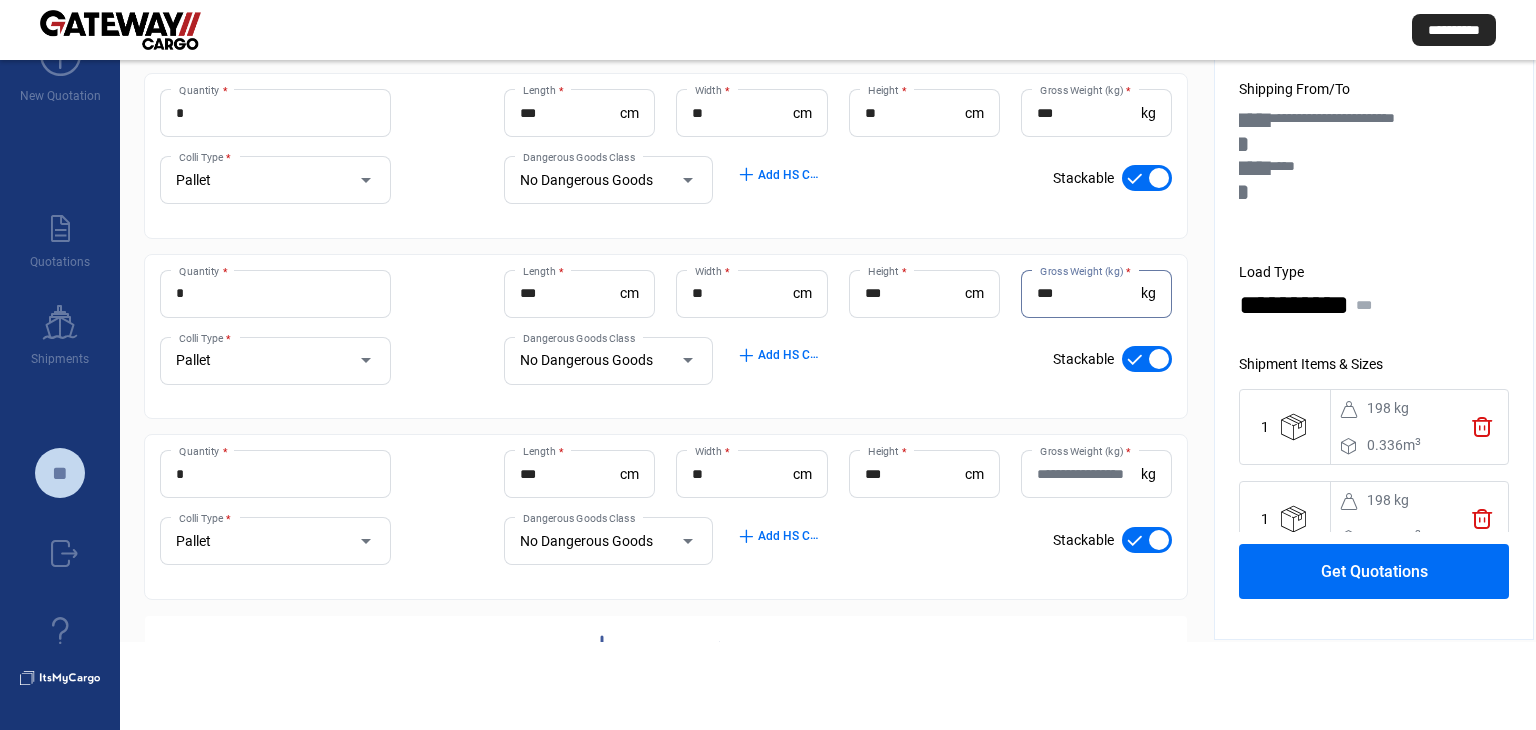 click on "Gross Weight (kg)  *" at bounding box center (1089, 474) 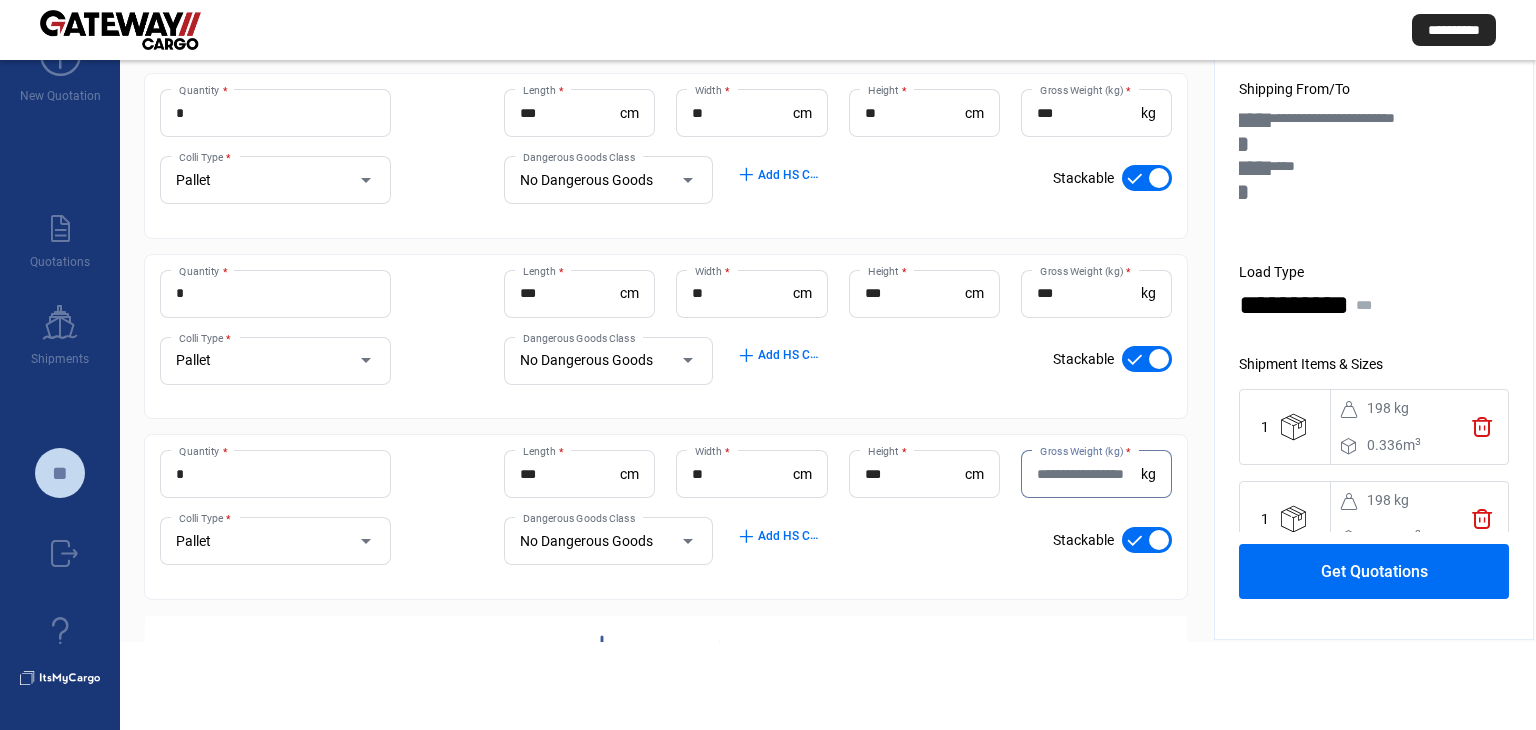 paste on "***" 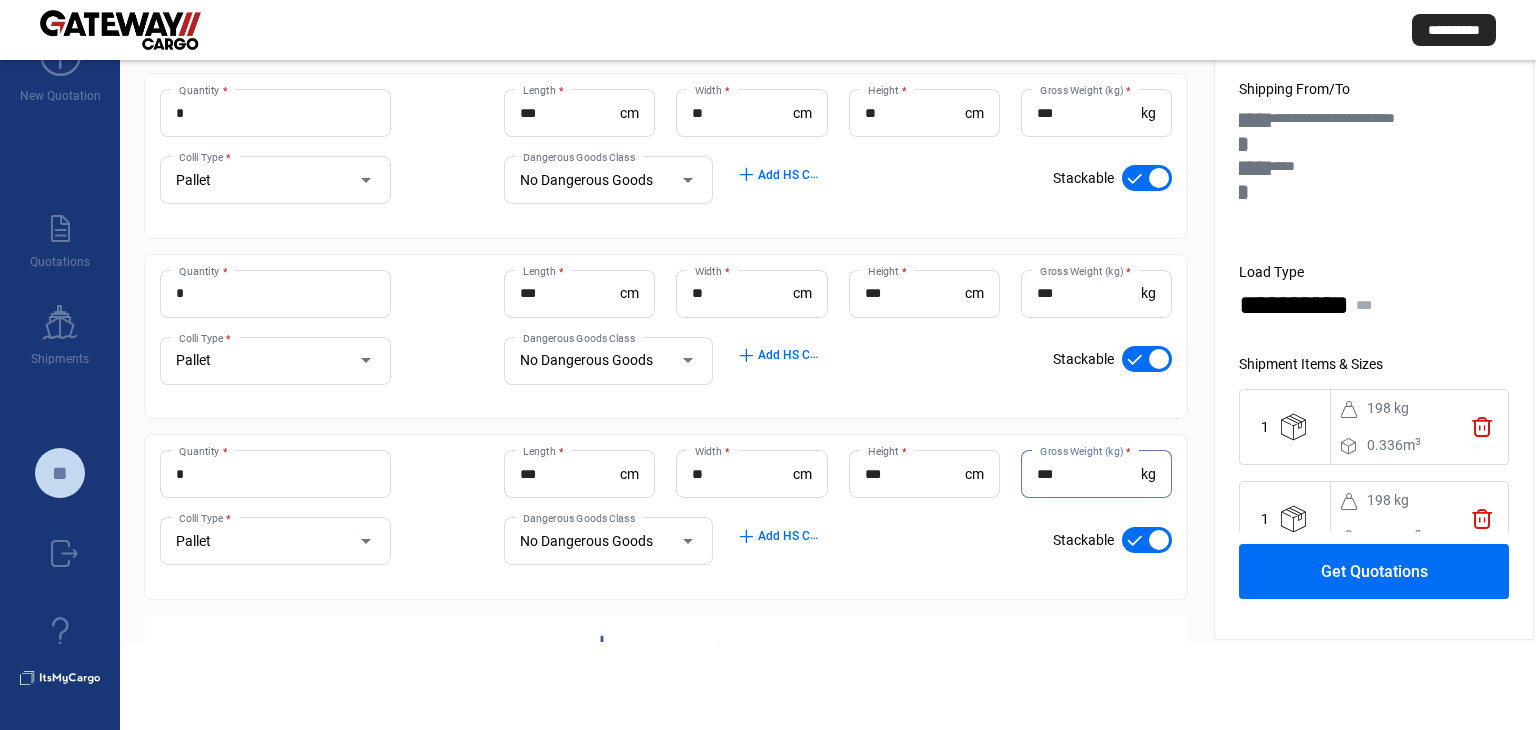 type on "***" 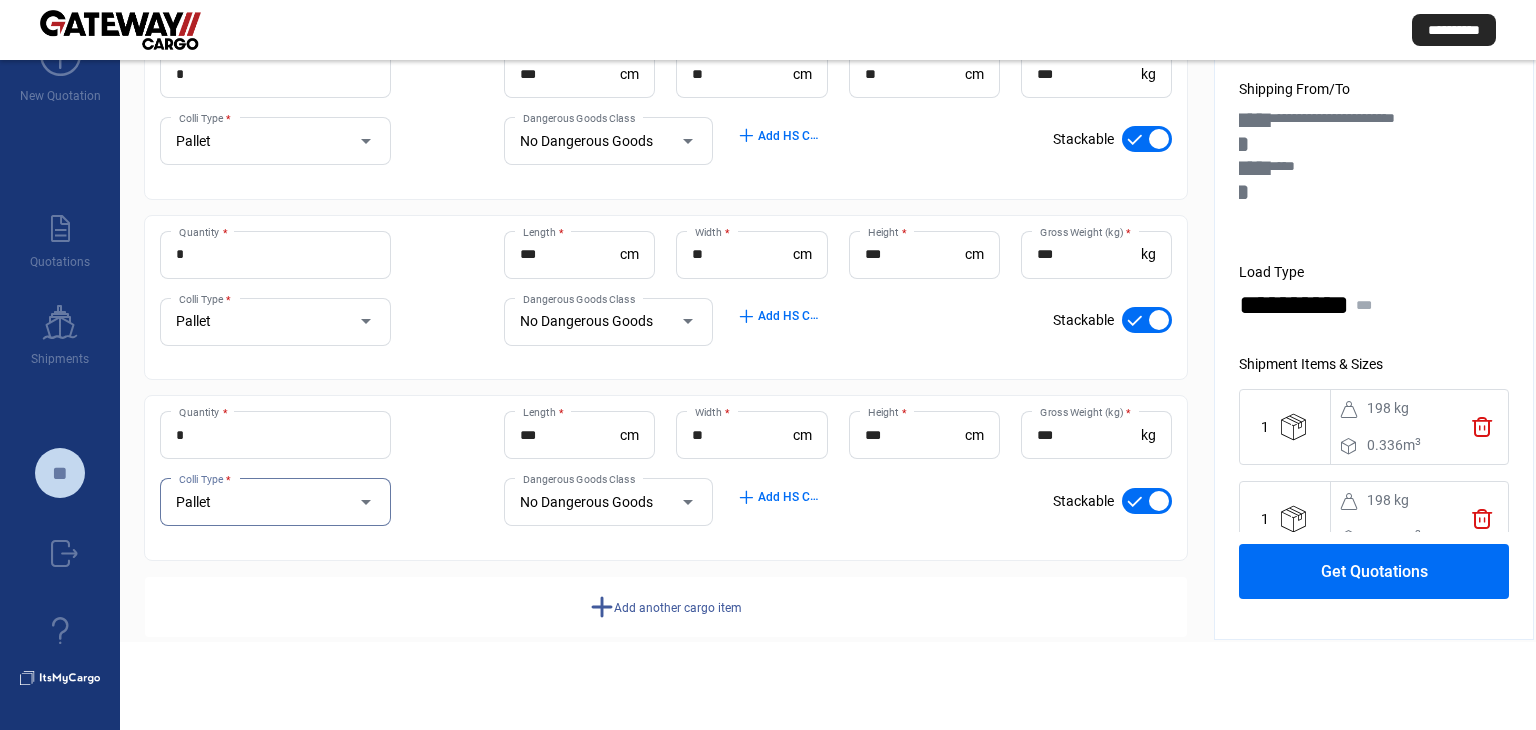 scroll, scrollTop: 994, scrollLeft: 0, axis: vertical 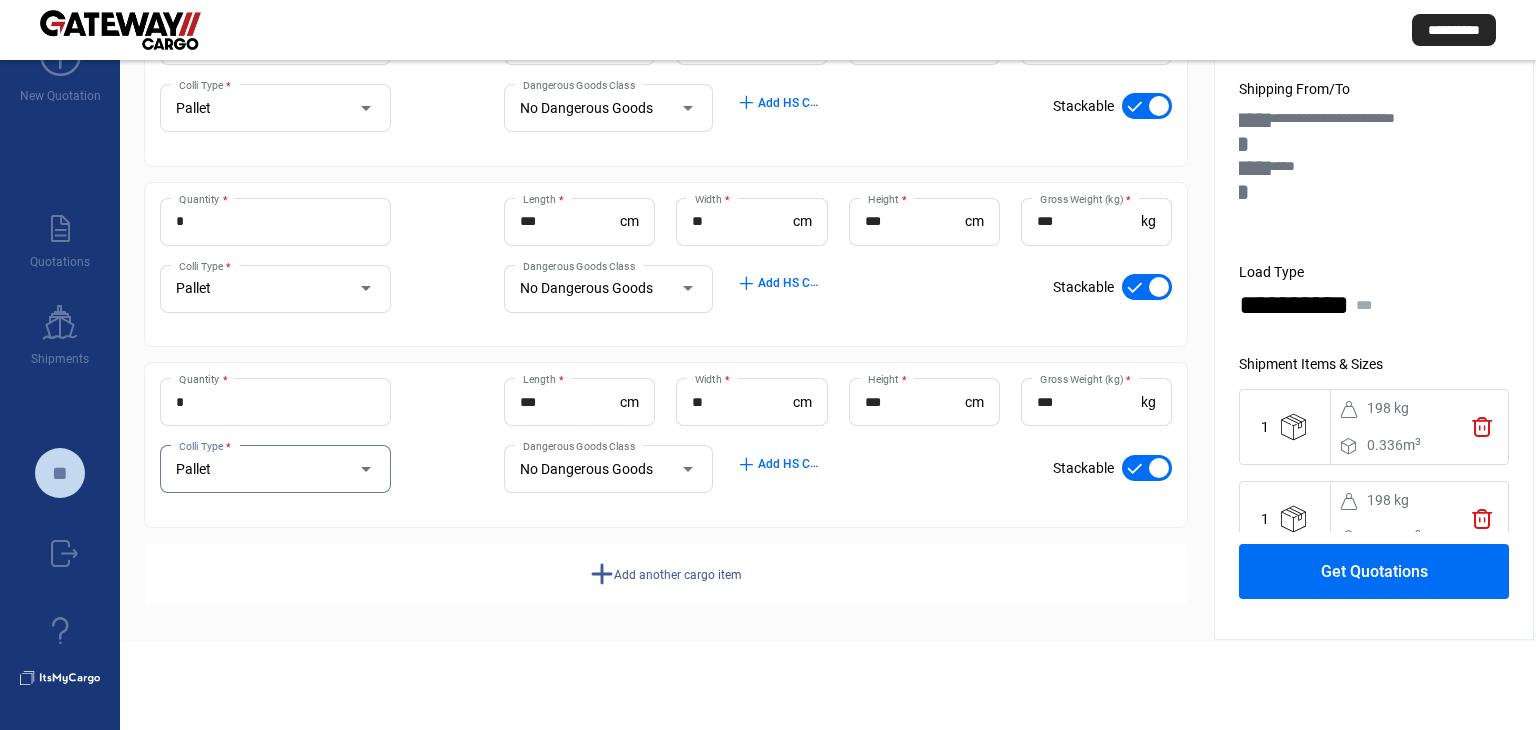 click on "Get Quotations" 